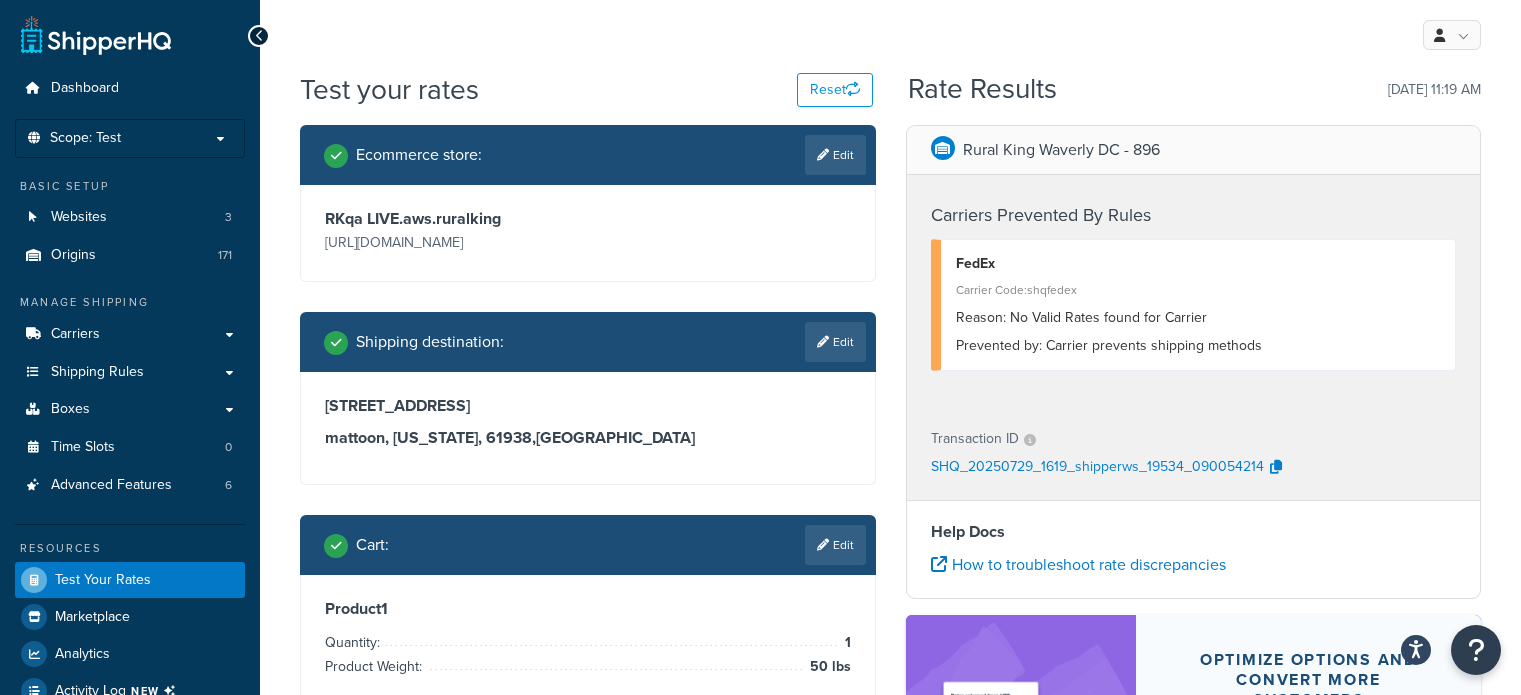 scroll, scrollTop: 0, scrollLeft: 0, axis: both 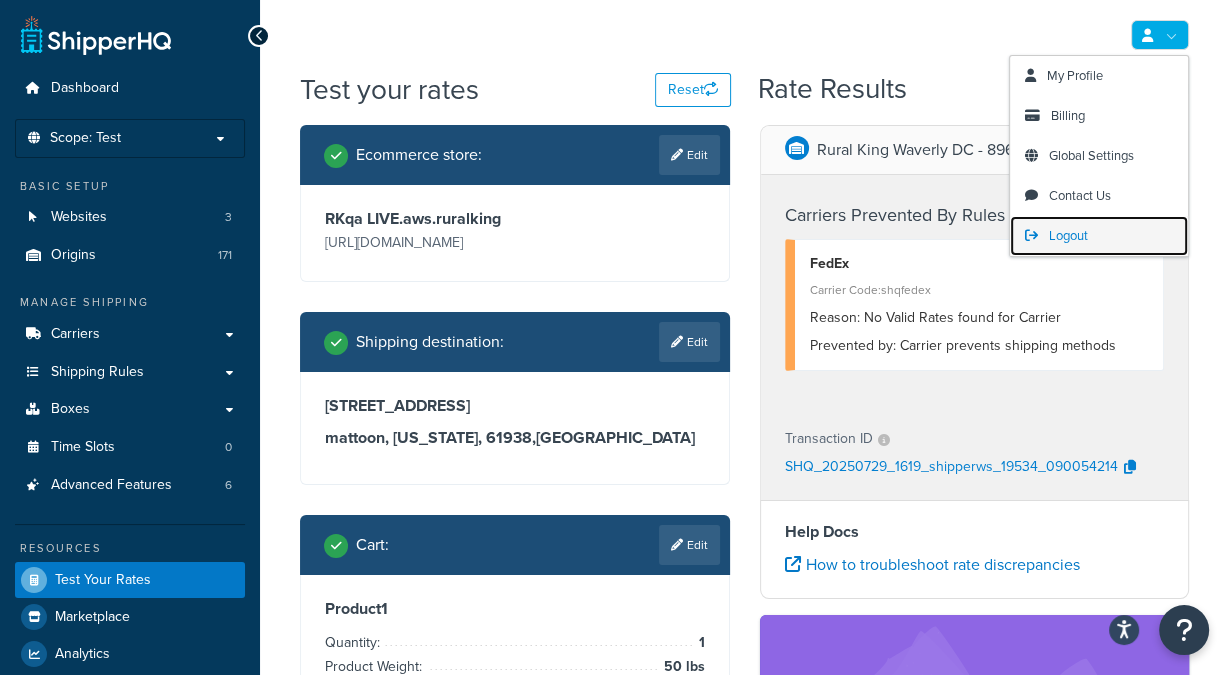 click on "Logout" at bounding box center (1068, 235) 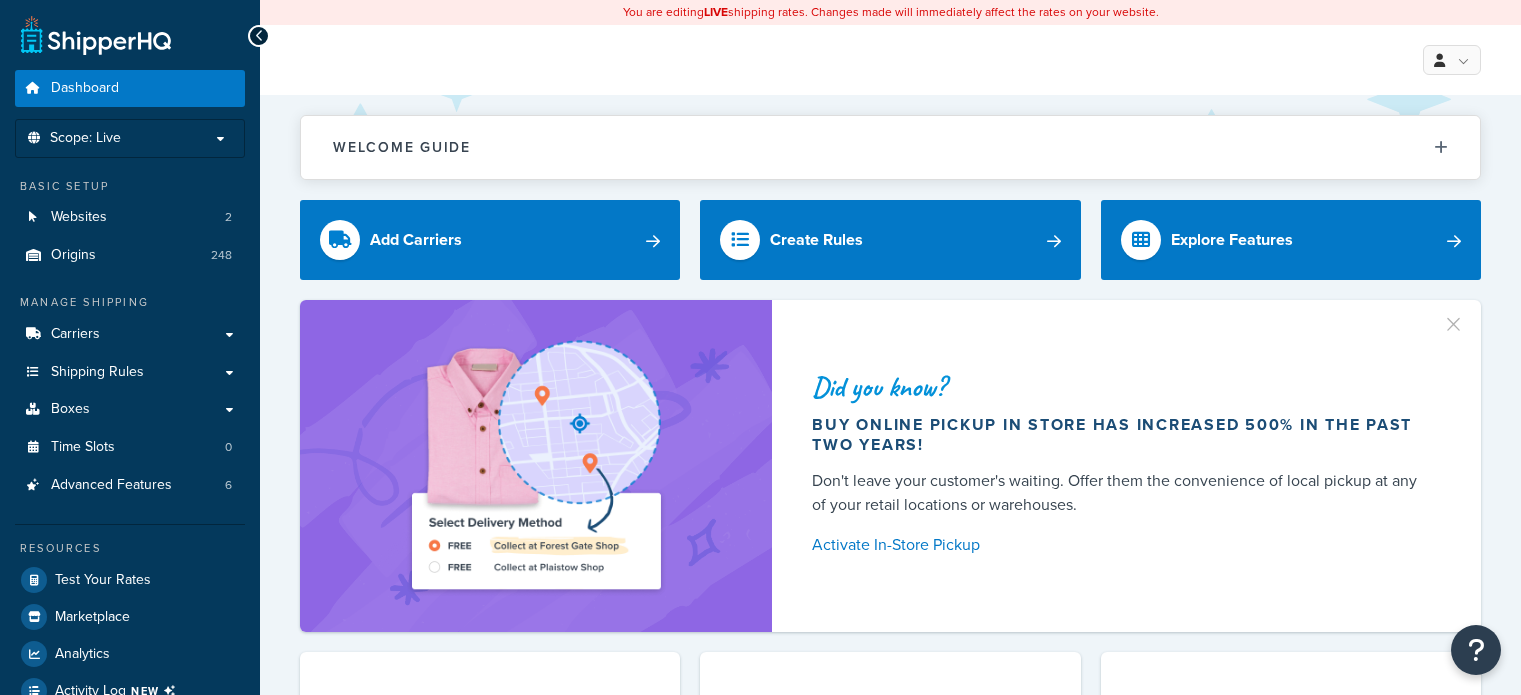 scroll, scrollTop: 0, scrollLeft: 0, axis: both 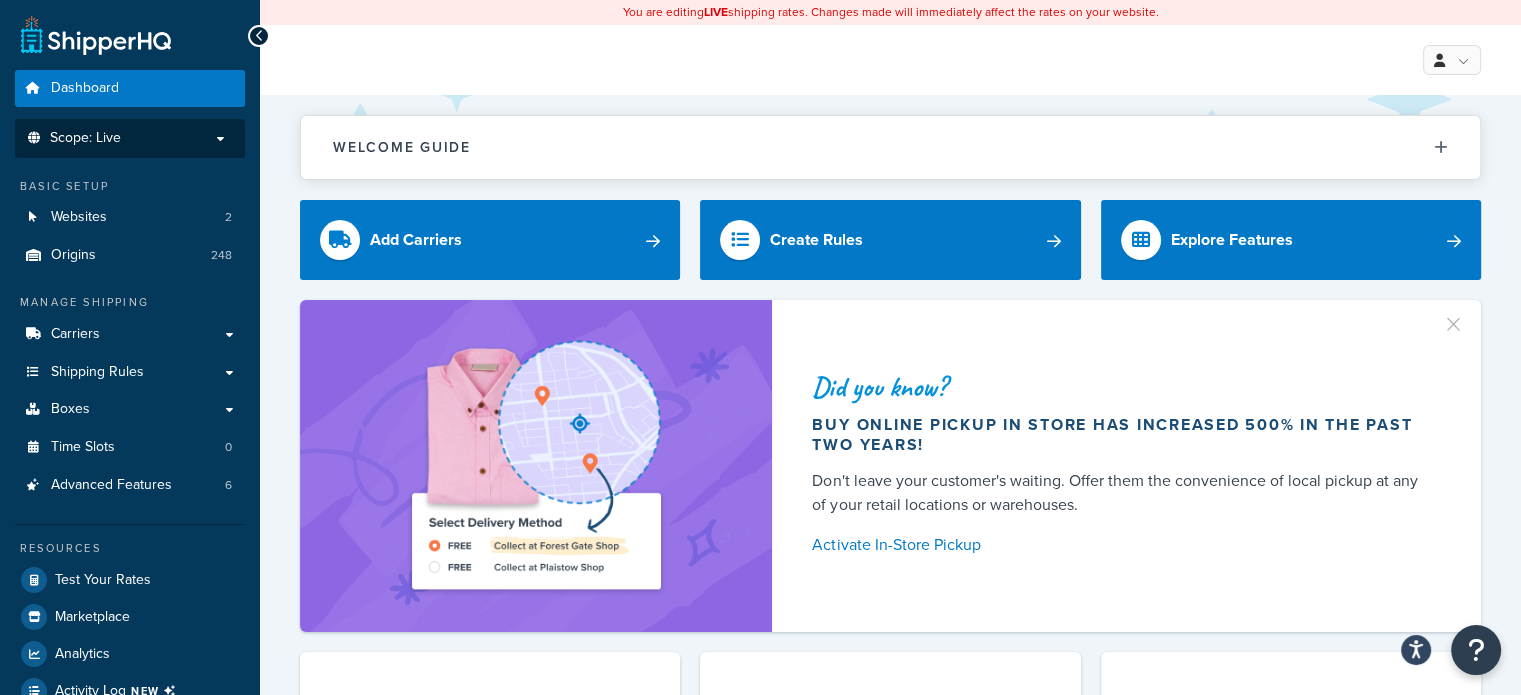 click on "Scope:   Live" at bounding box center (130, 138) 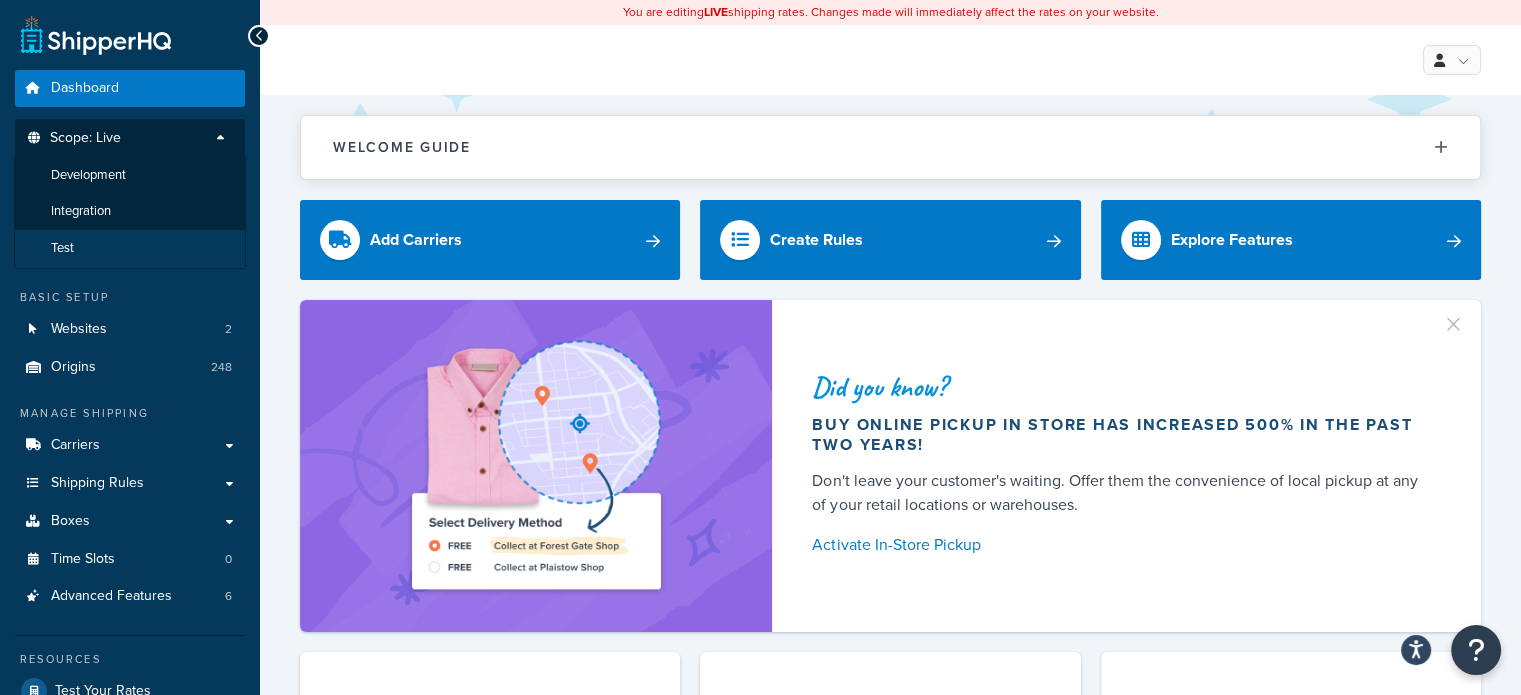 click on "Test" at bounding box center [130, 248] 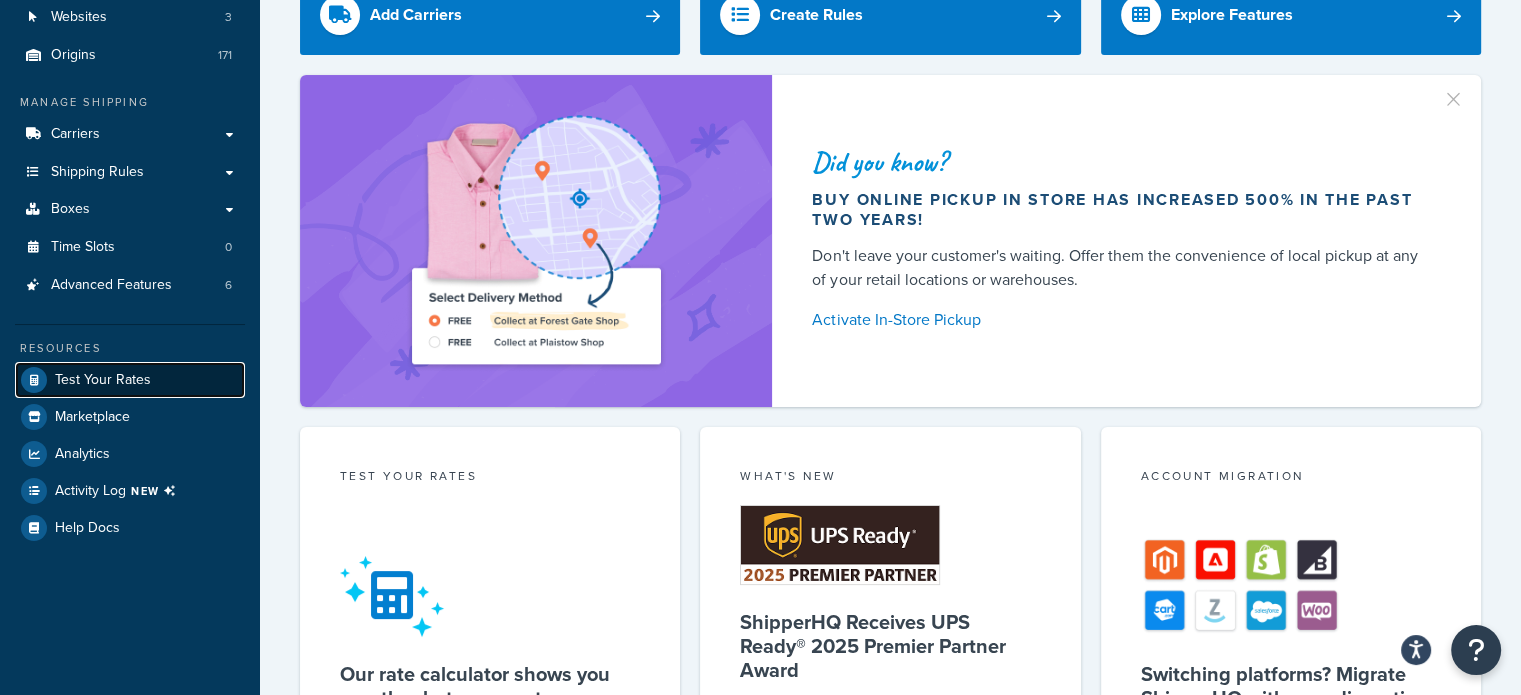 click on "Test Your Rates" at bounding box center [103, 380] 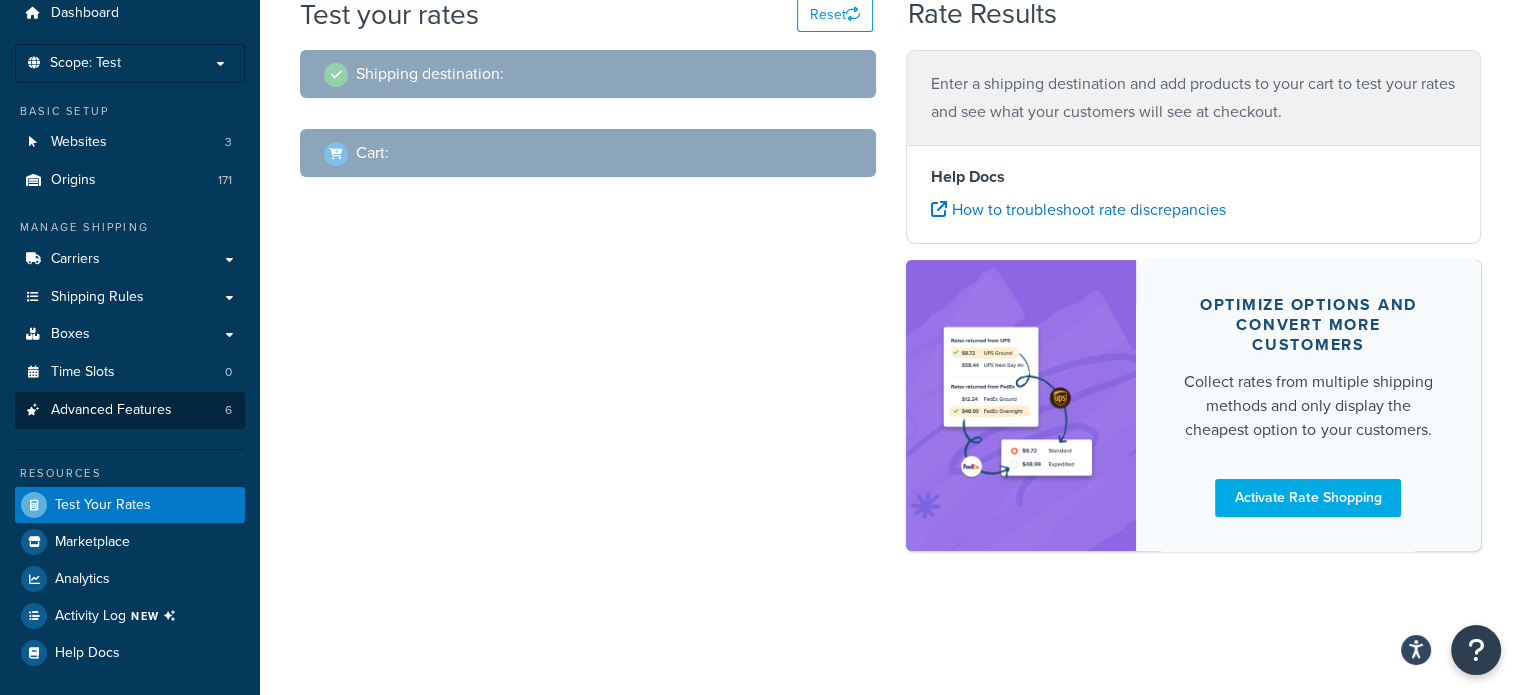 scroll, scrollTop: 200, scrollLeft: 0, axis: vertical 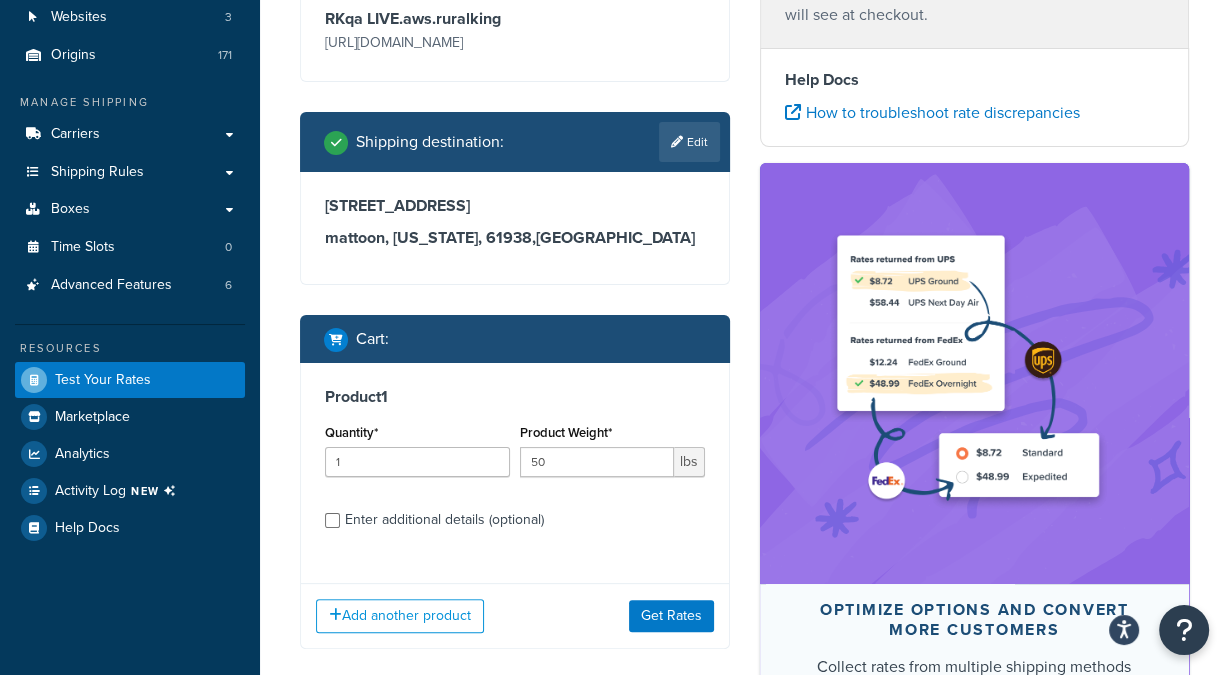 click on "Quantity*   1" at bounding box center (417, 448) 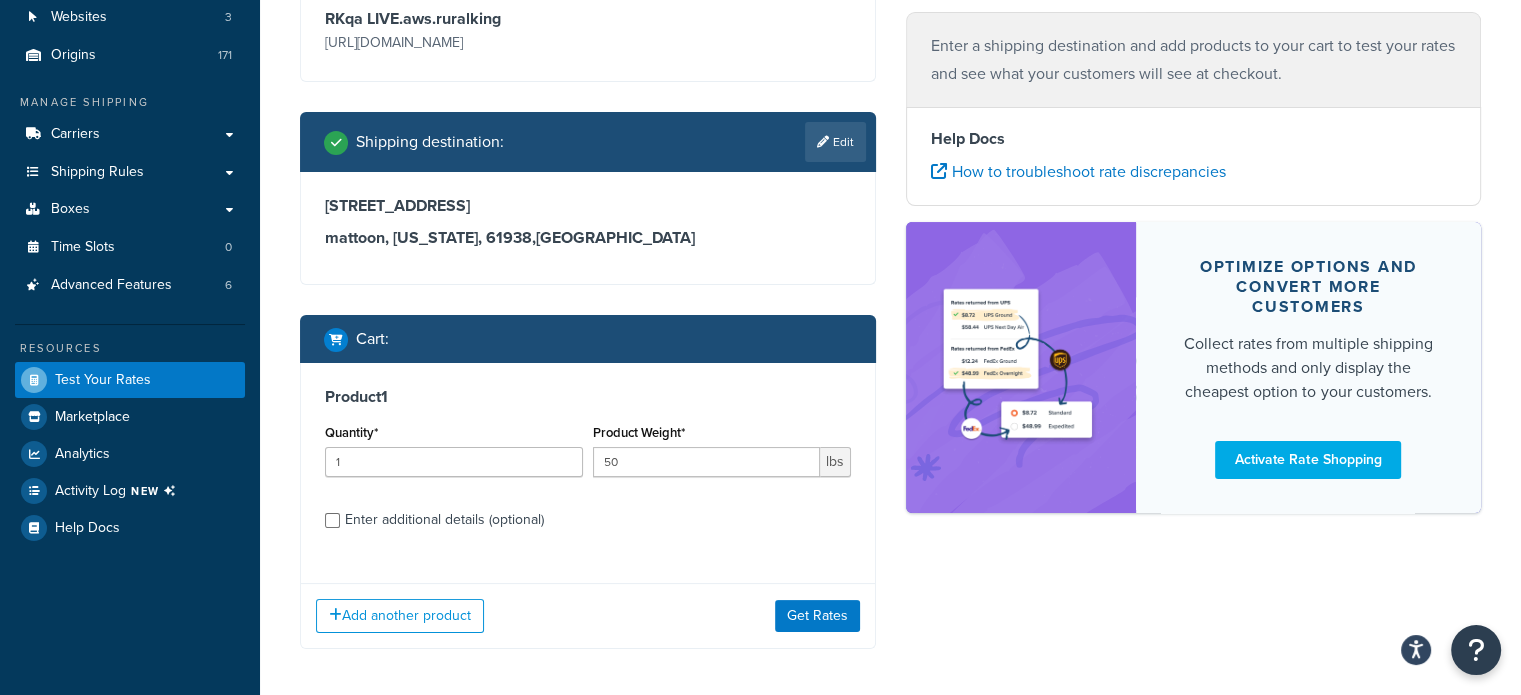 click on "Enter additional details (optional)" at bounding box center (444, 520) 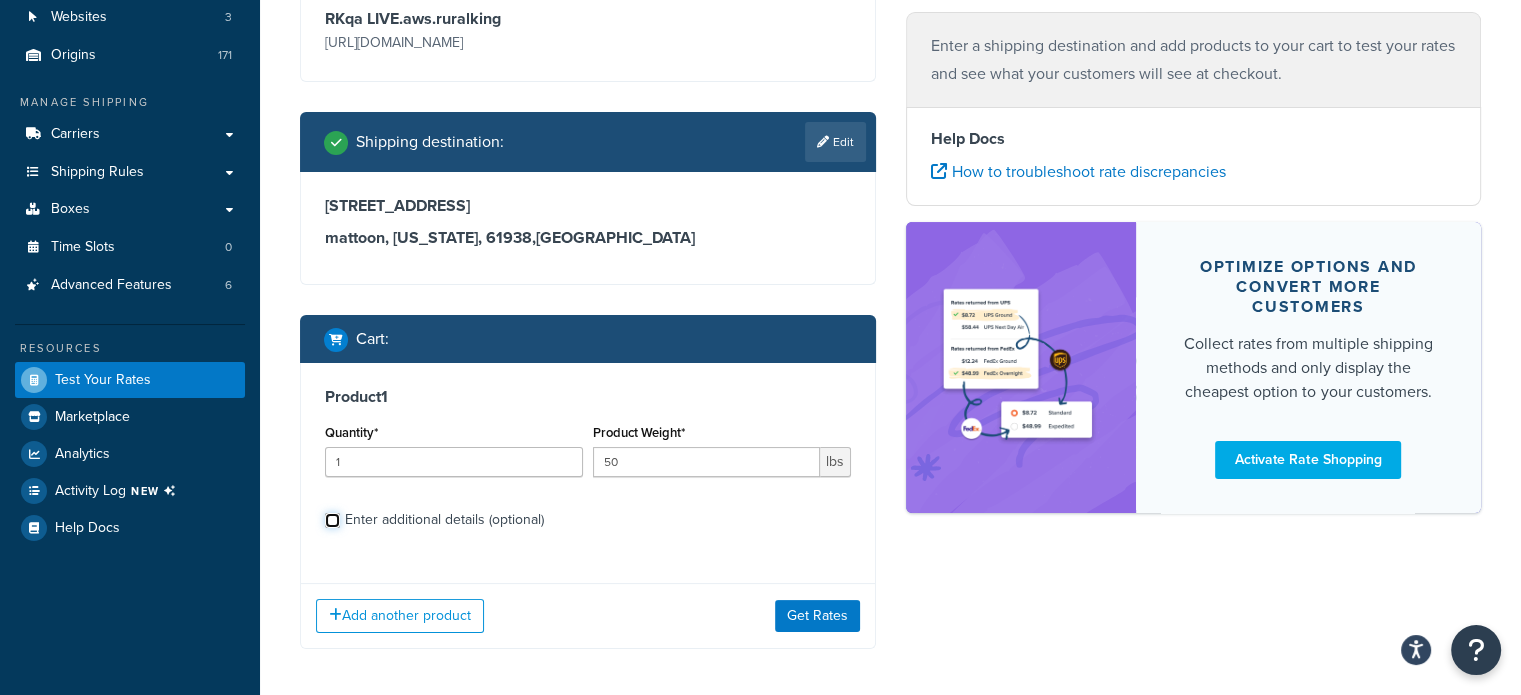 click on "Enter additional details (optional)" at bounding box center (332, 520) 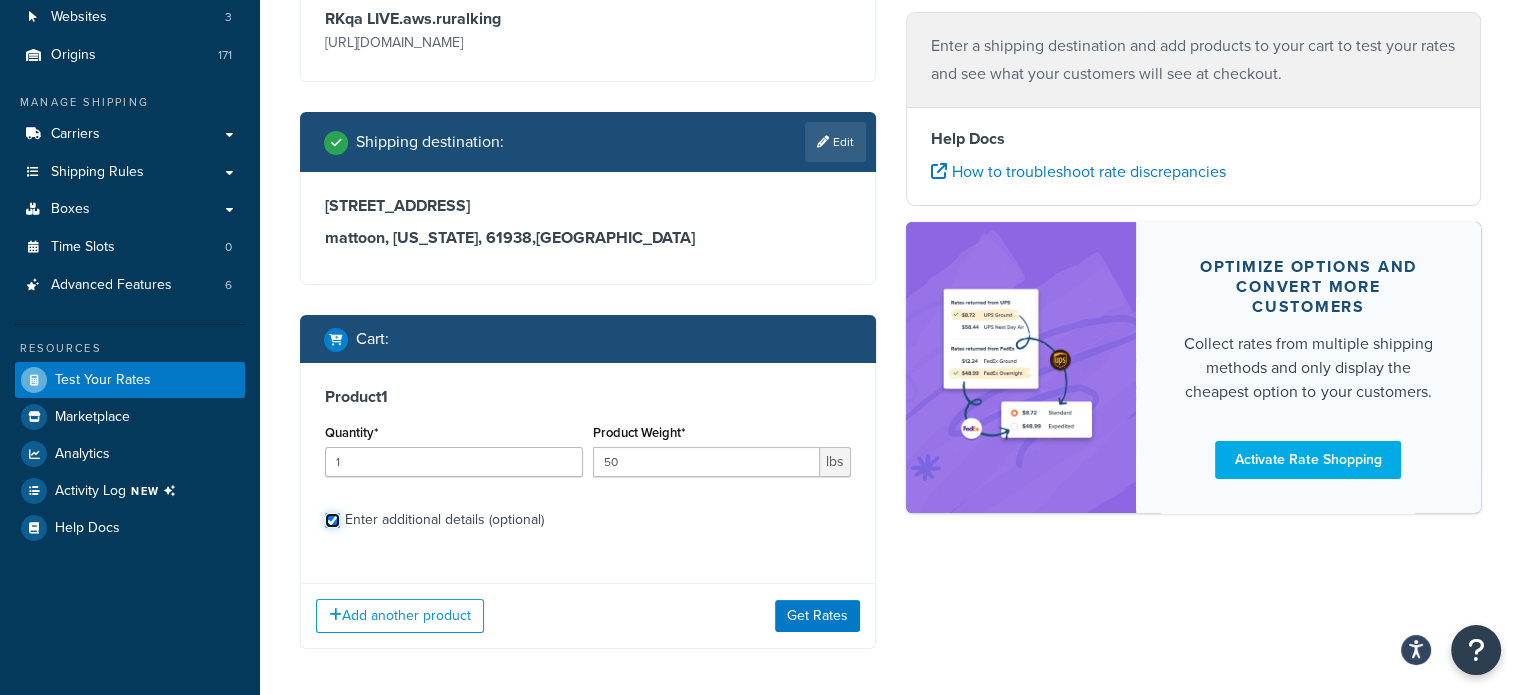checkbox on "true" 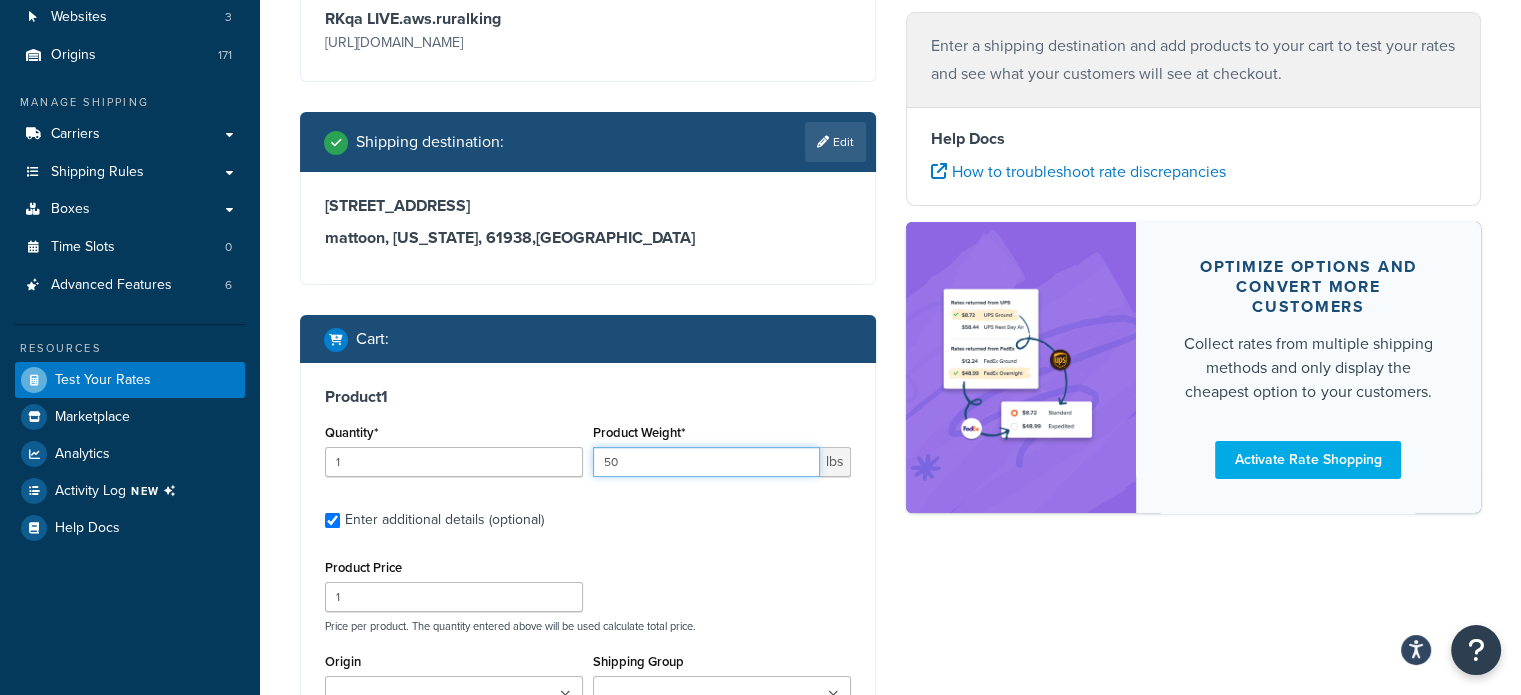 drag, startPoint x: 637, startPoint y: 460, endPoint x: 568, endPoint y: 458, distance: 69.02898 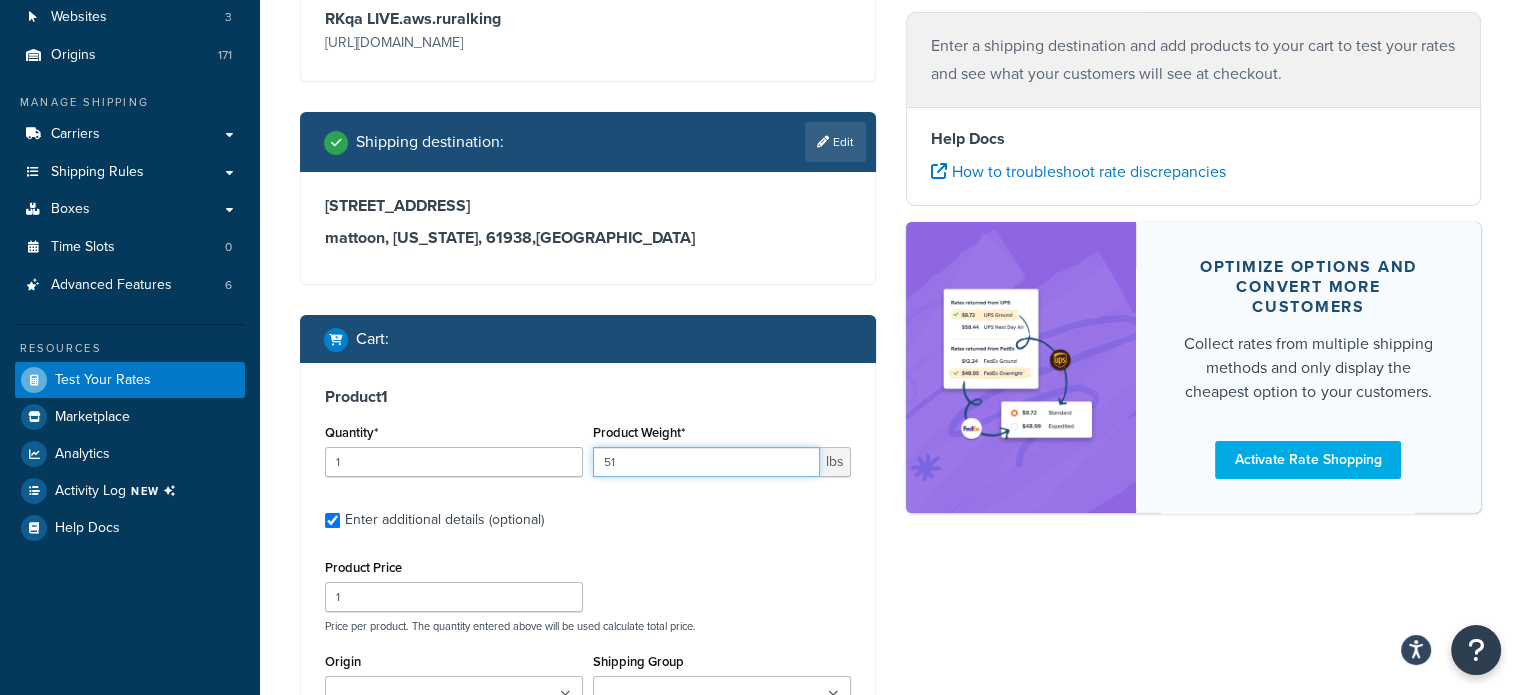 type on "5" 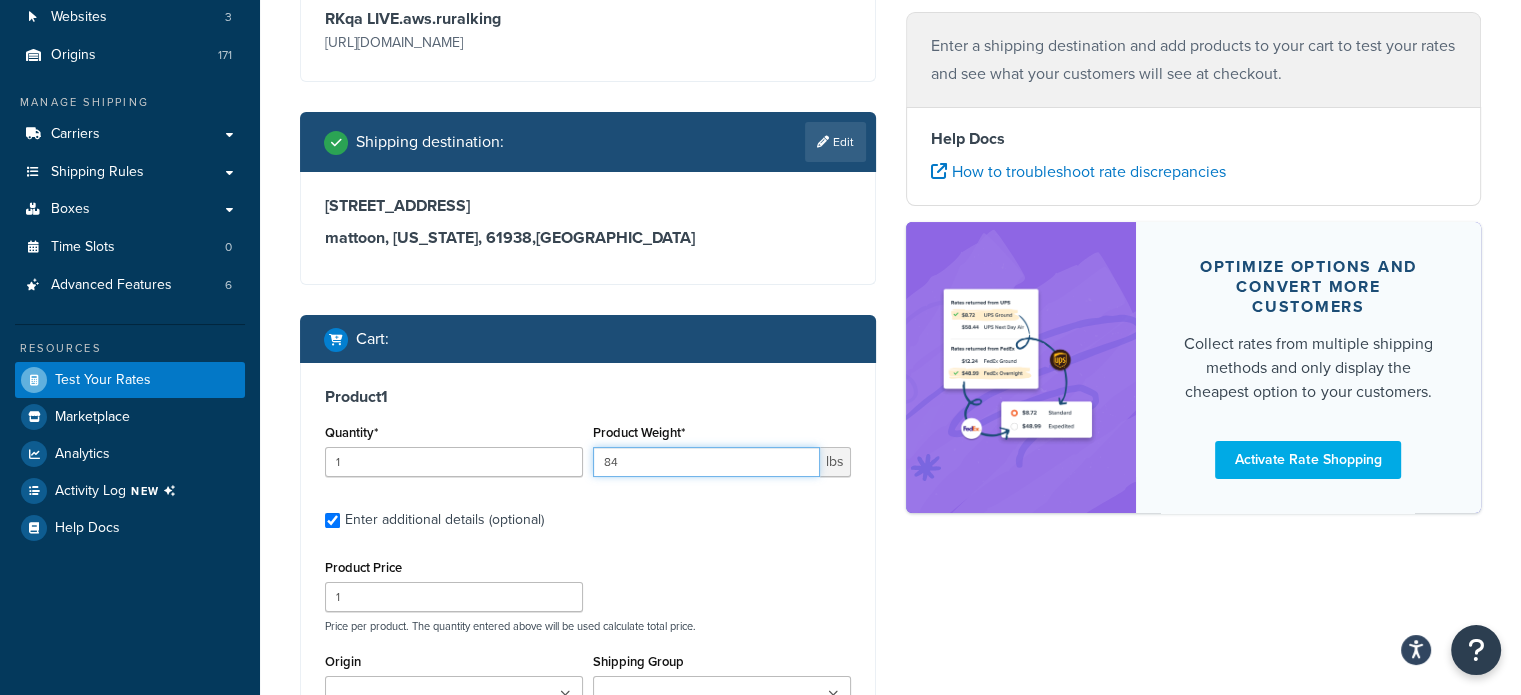 type on "84" 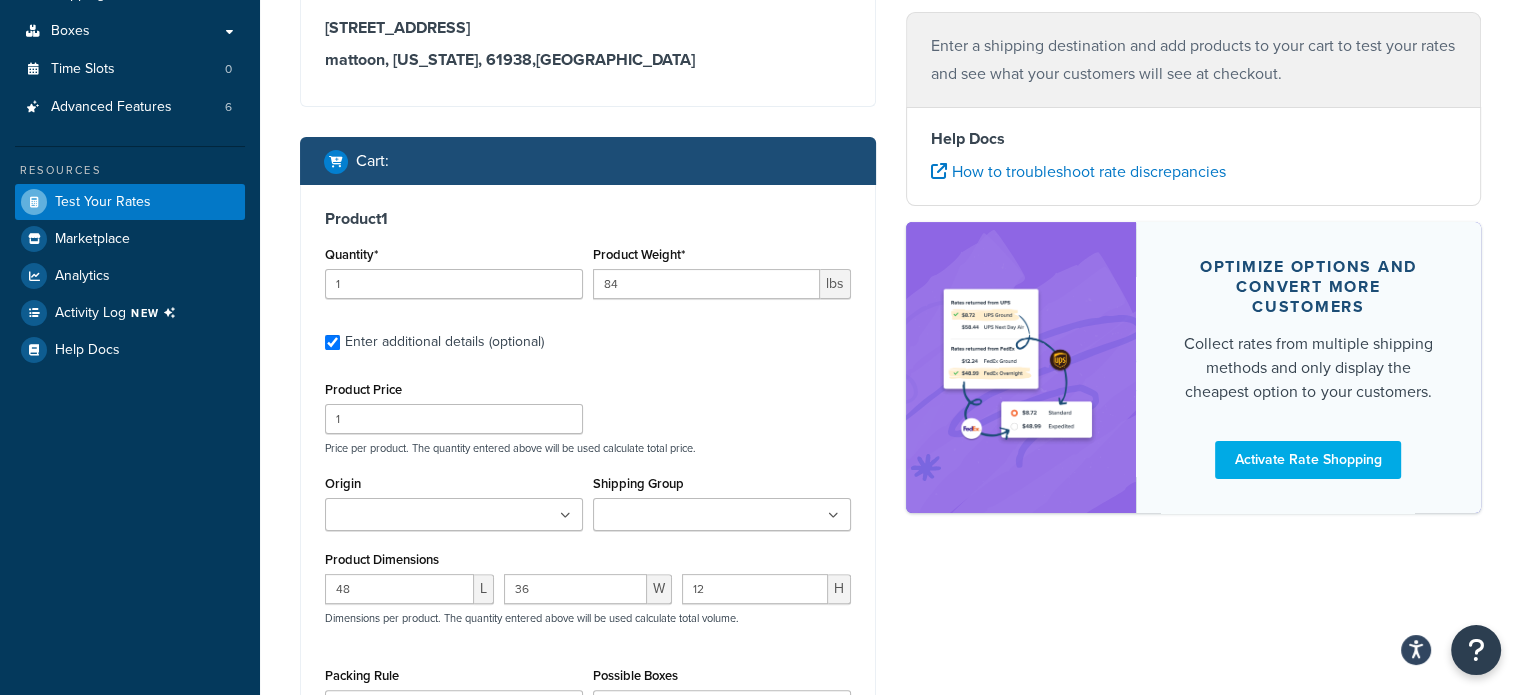 scroll, scrollTop: 400, scrollLeft: 0, axis: vertical 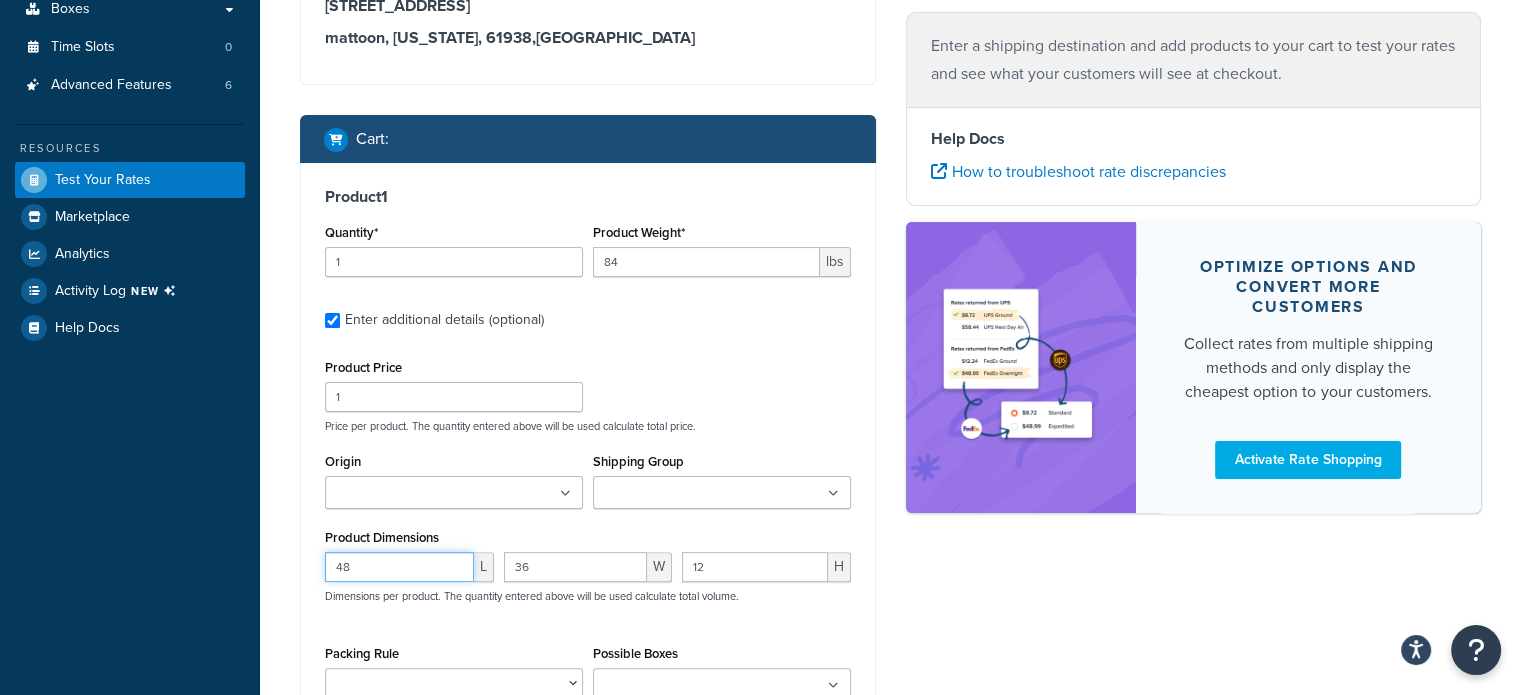 drag, startPoint x: 411, startPoint y: 563, endPoint x: 297, endPoint y: 552, distance: 114.52947 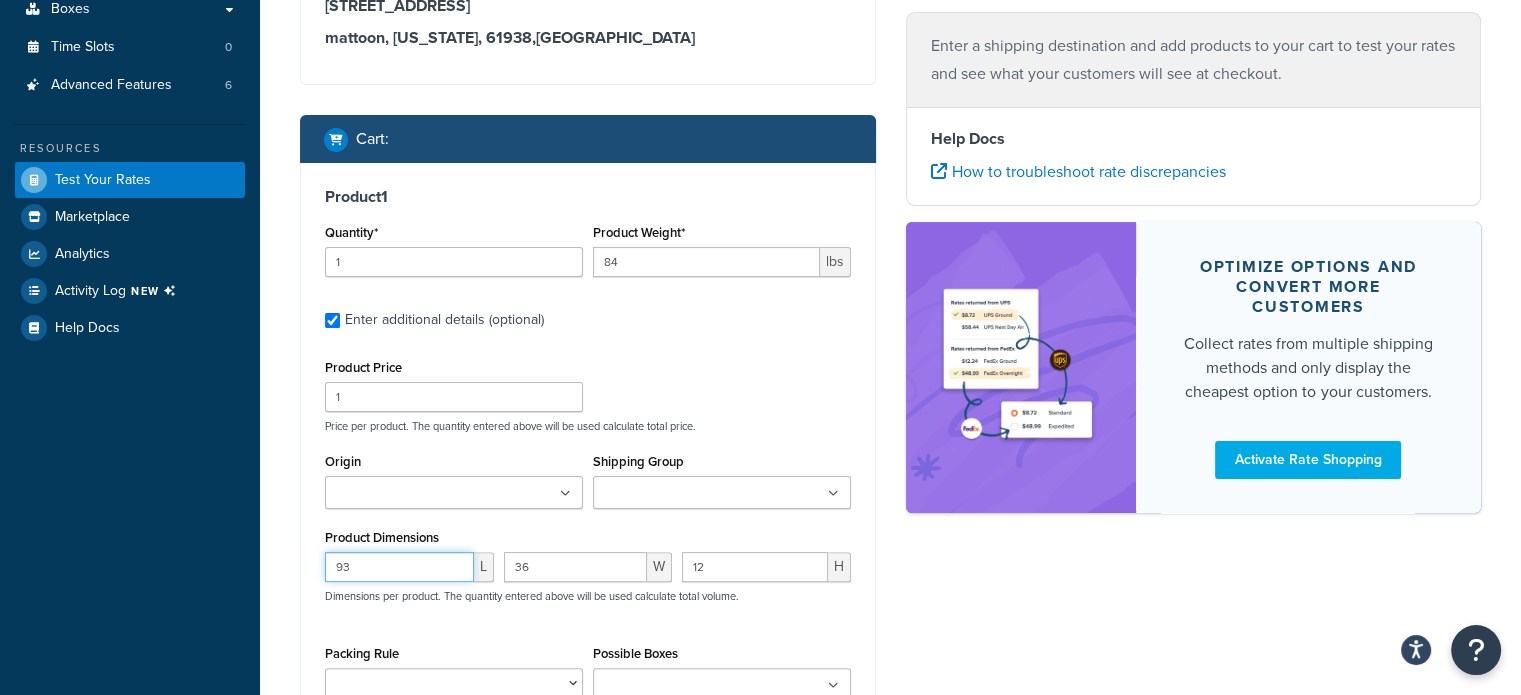 type on "93" 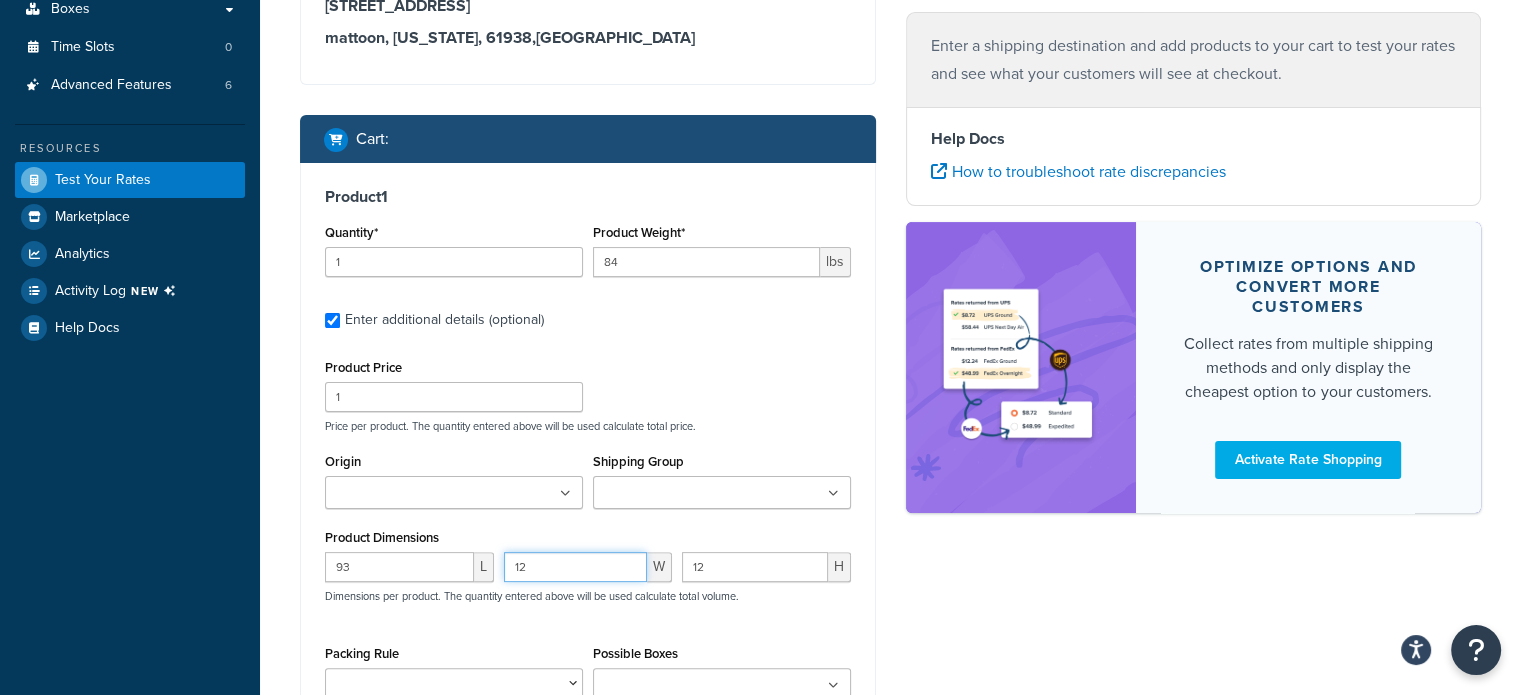 type on "12" 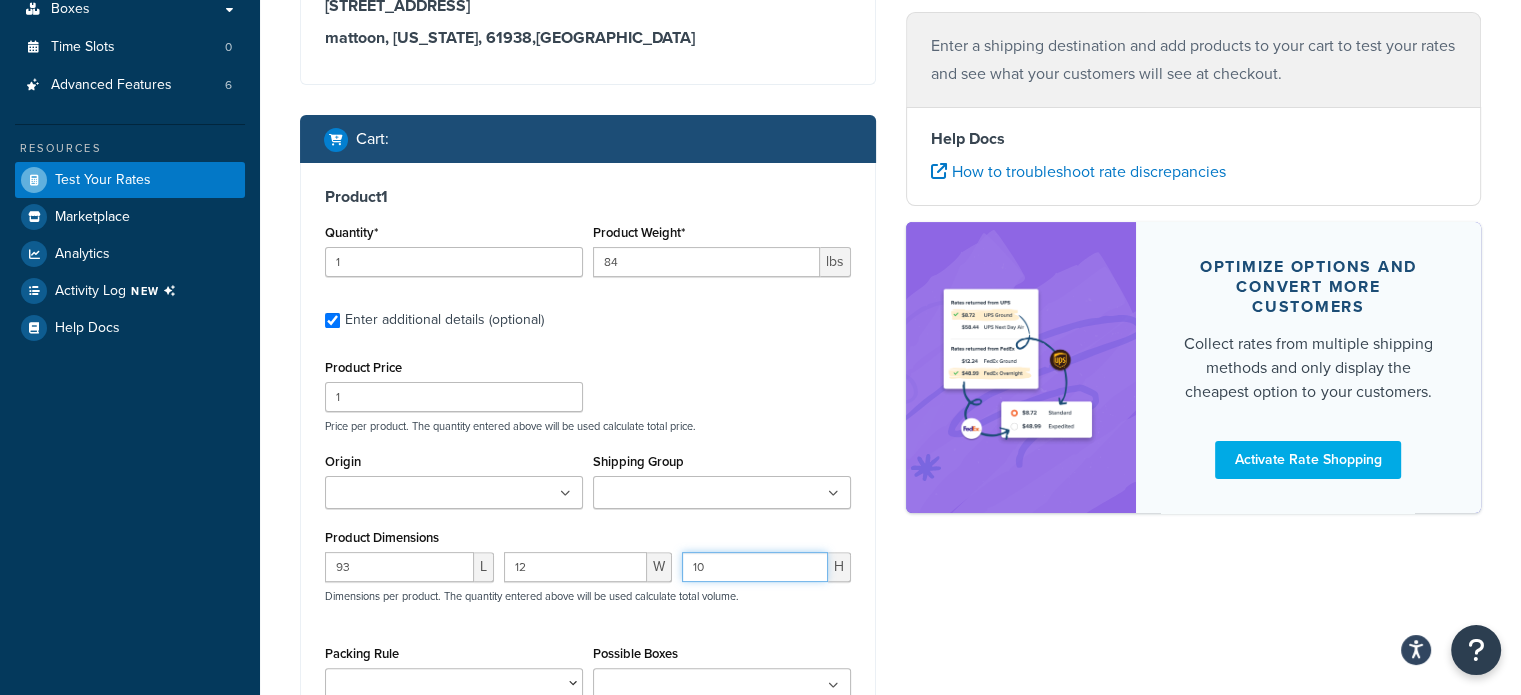 type on "10" 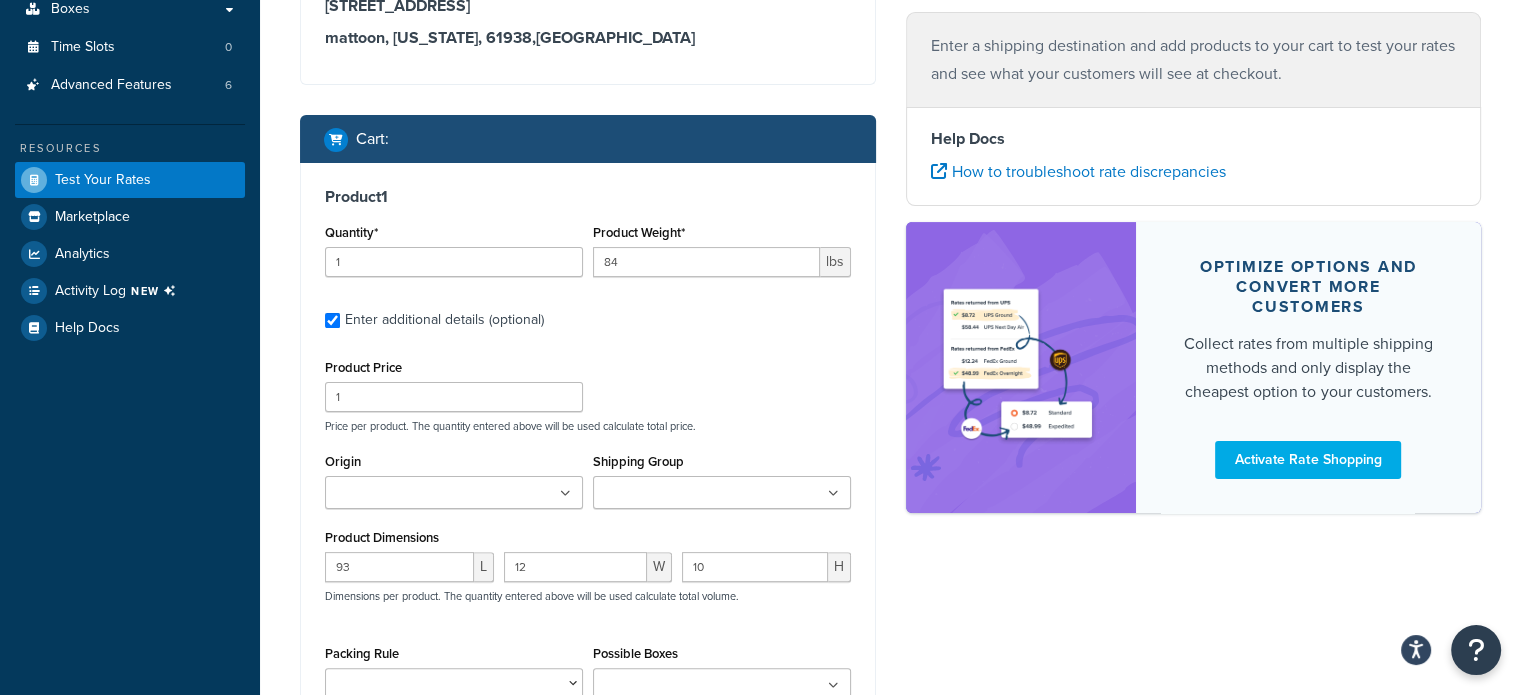 scroll, scrollTop: 500, scrollLeft: 0, axis: vertical 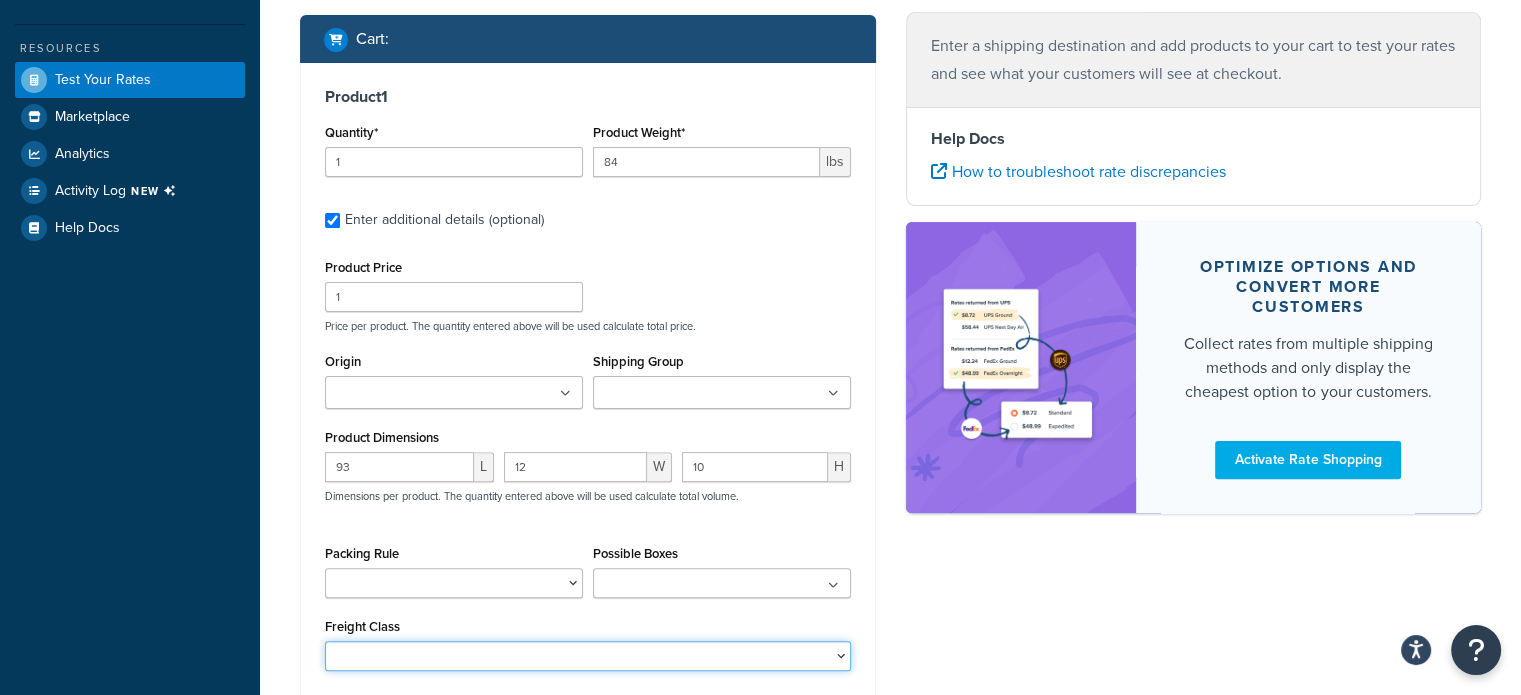 click on "50  55  60  65  70  77.5  85  92.5  100  110  125  150  175  200  250  300  400  500" at bounding box center (588, 656) 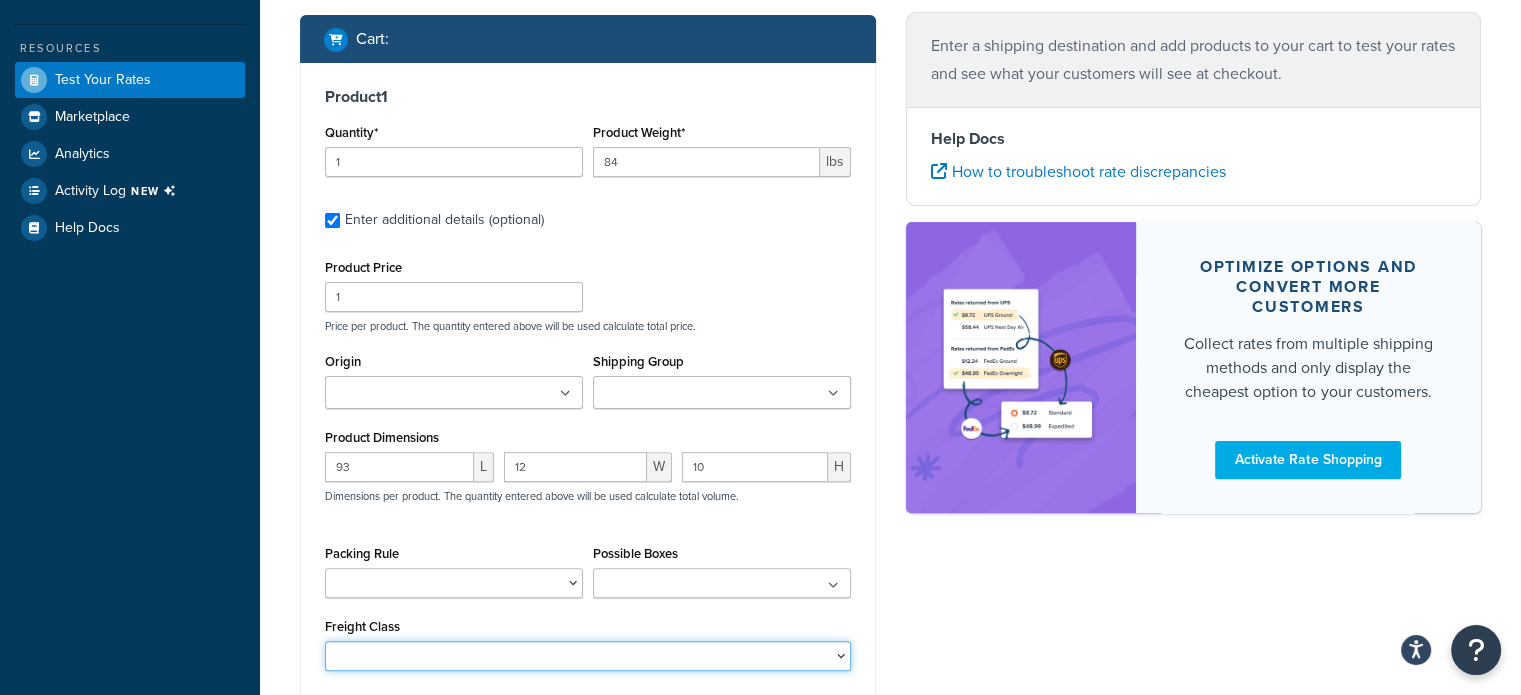 select on "150" 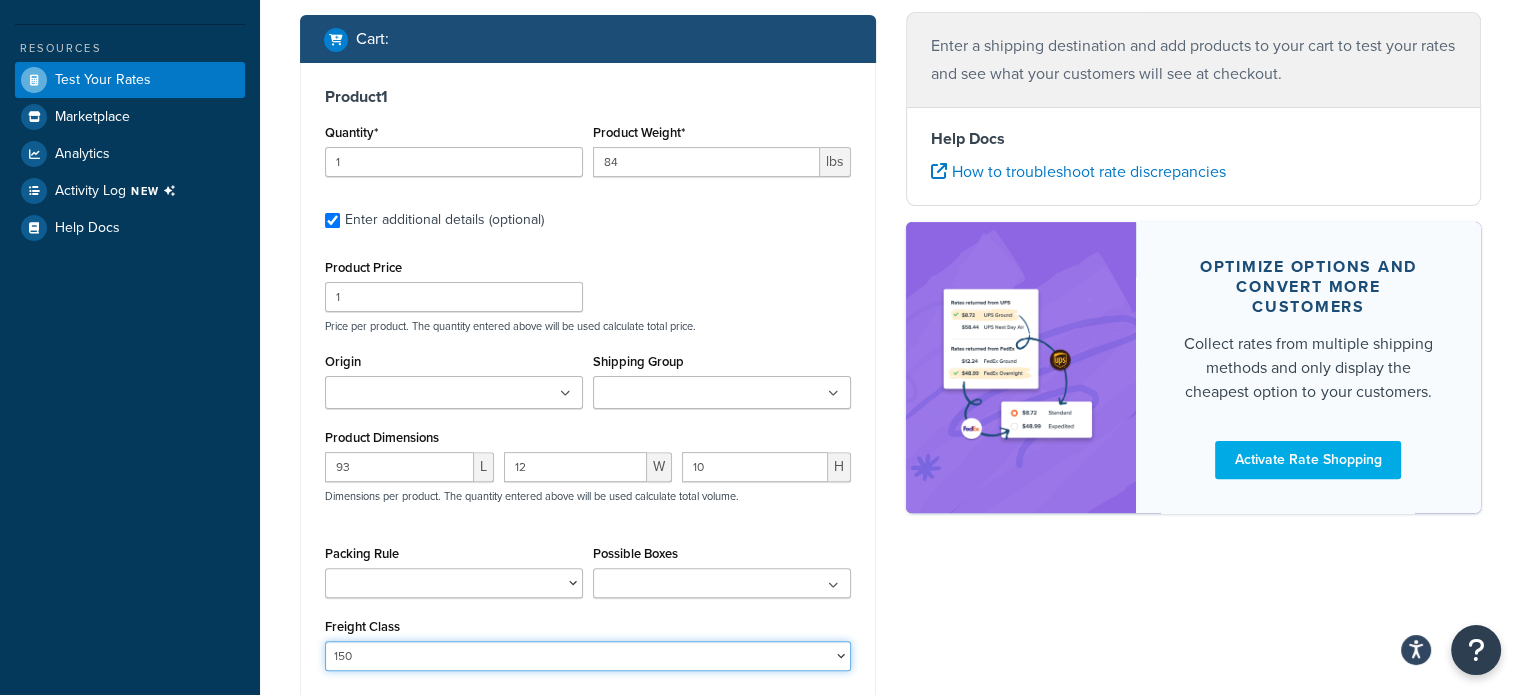 click on "50  55  60  65  70  77.5  85  92.5  100  110  125  150  175  200  250  300  400  500" at bounding box center (588, 656) 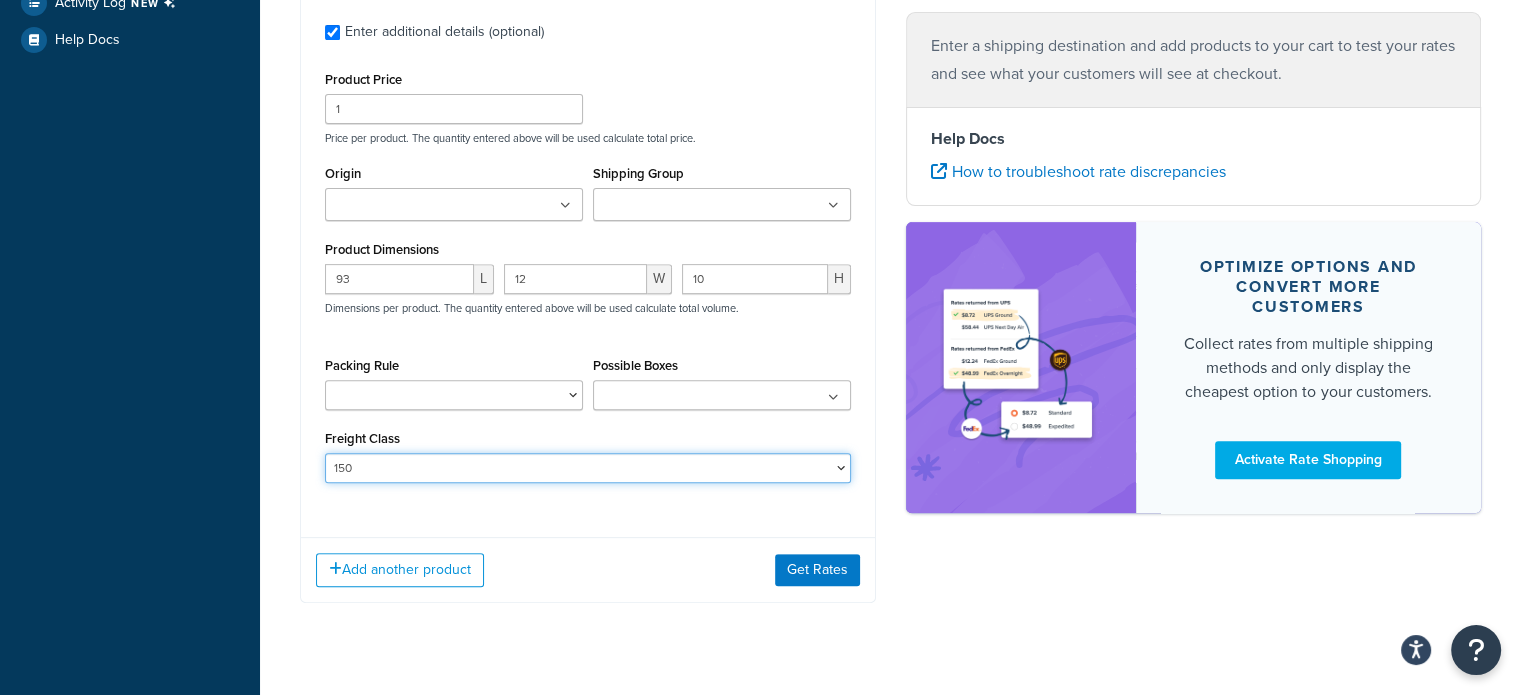 scroll, scrollTop: 700, scrollLeft: 0, axis: vertical 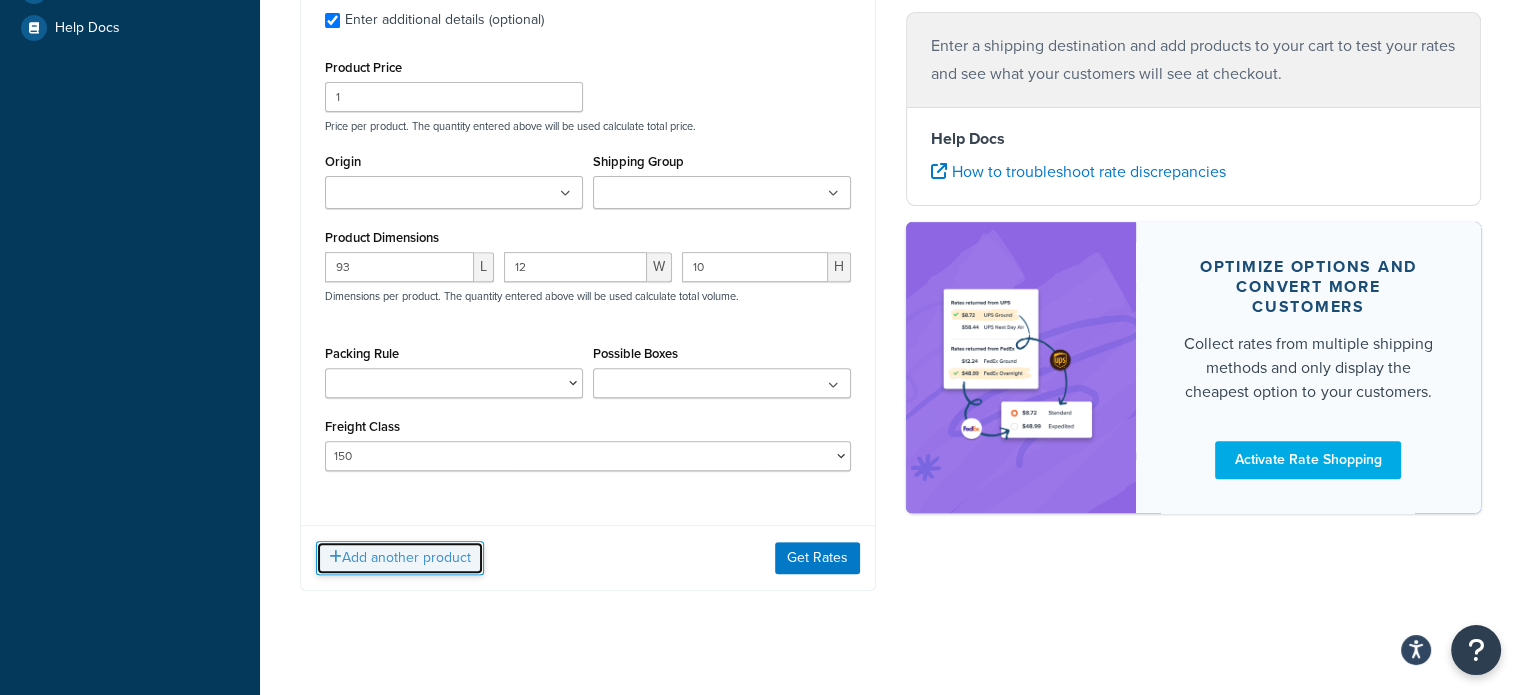click on "Add another product" at bounding box center (400, 558) 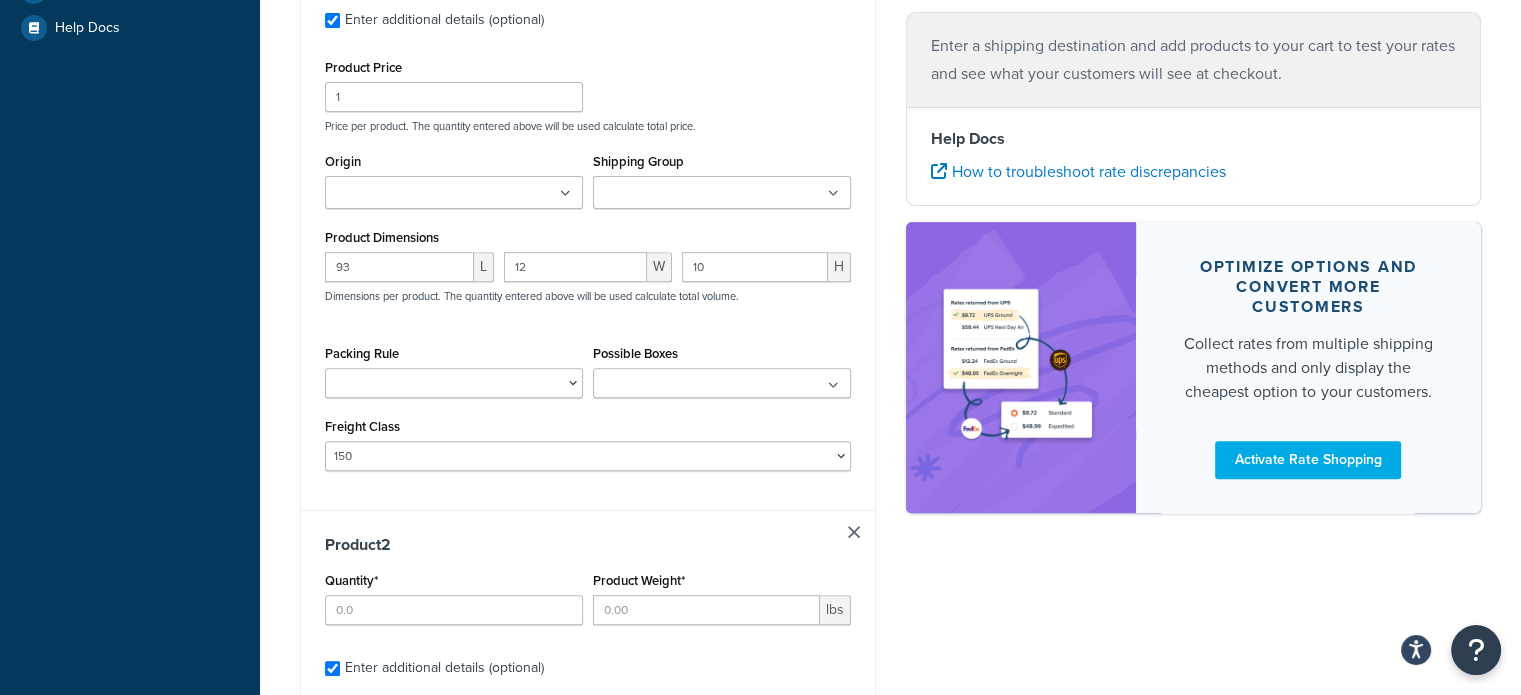type 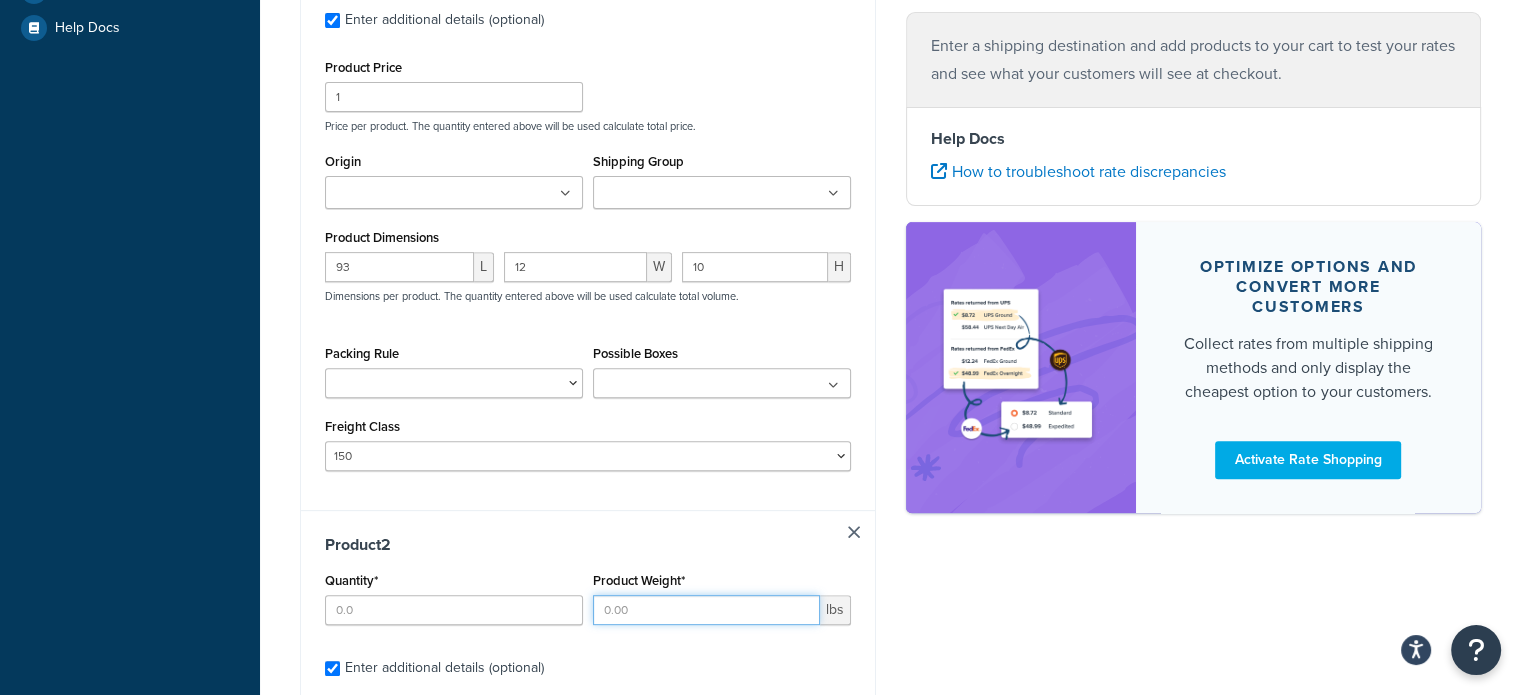 click on "Product Weight*" at bounding box center [706, 610] 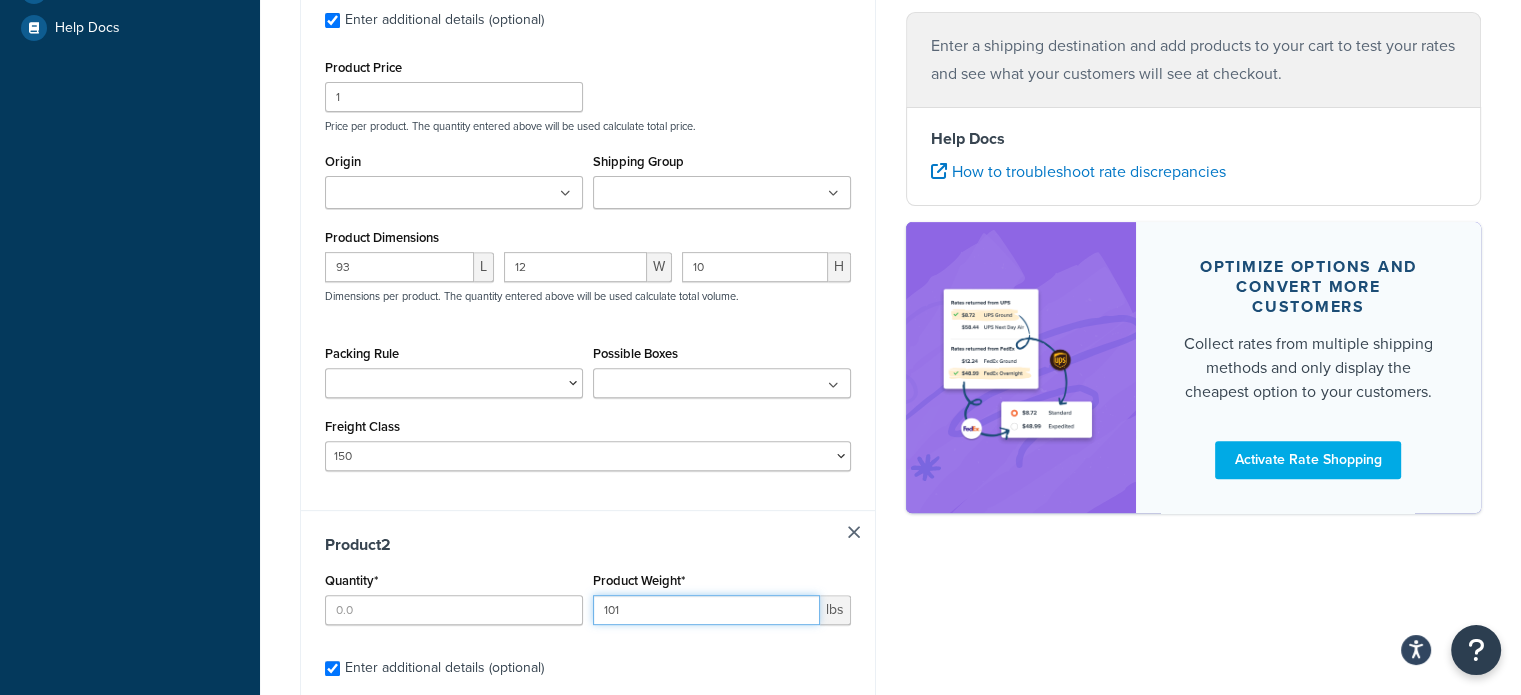 type on "101" 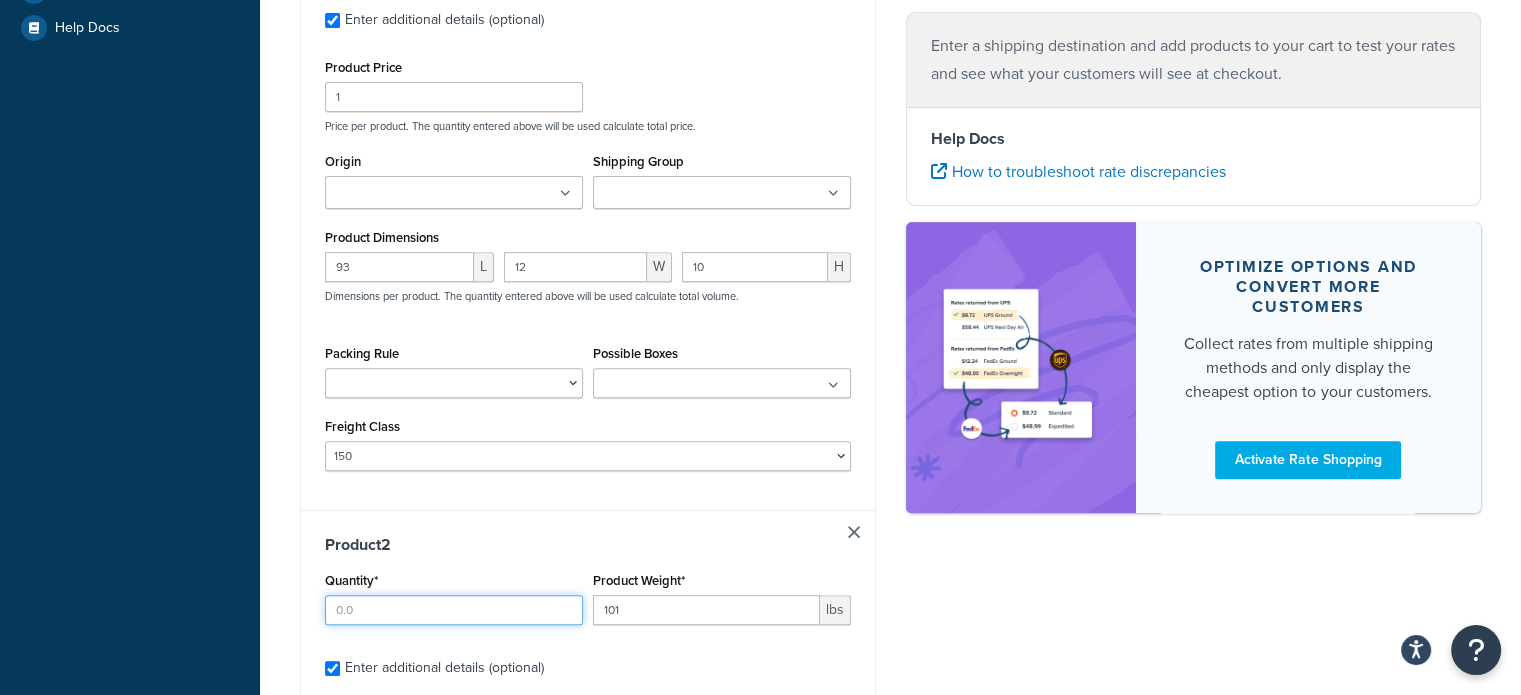 click on "Quantity*" at bounding box center [454, 610] 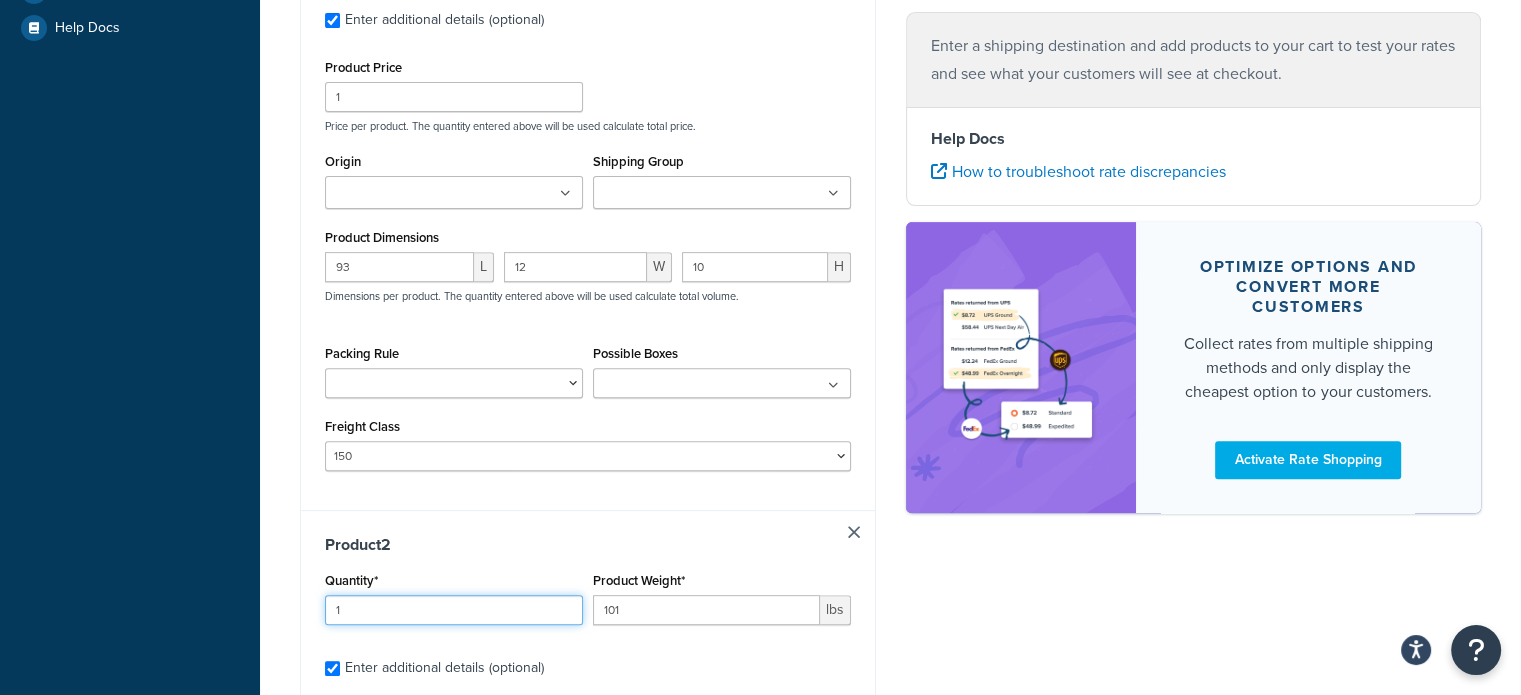 type on "1" 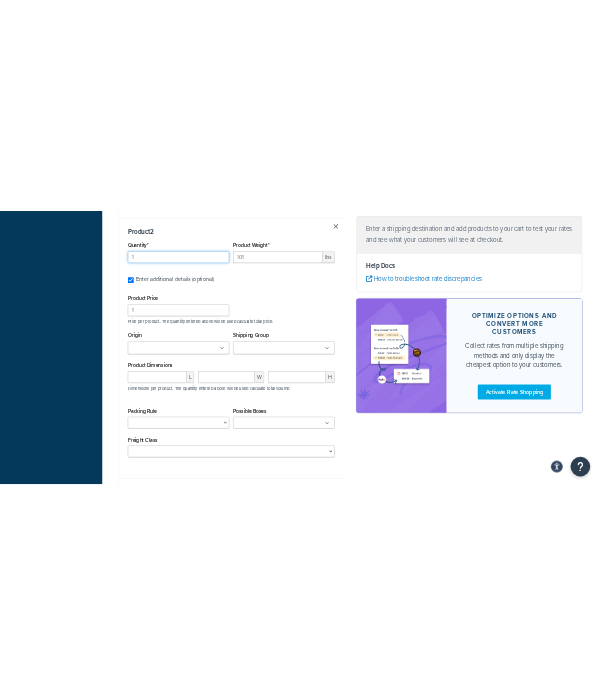 scroll, scrollTop: 1200, scrollLeft: 0, axis: vertical 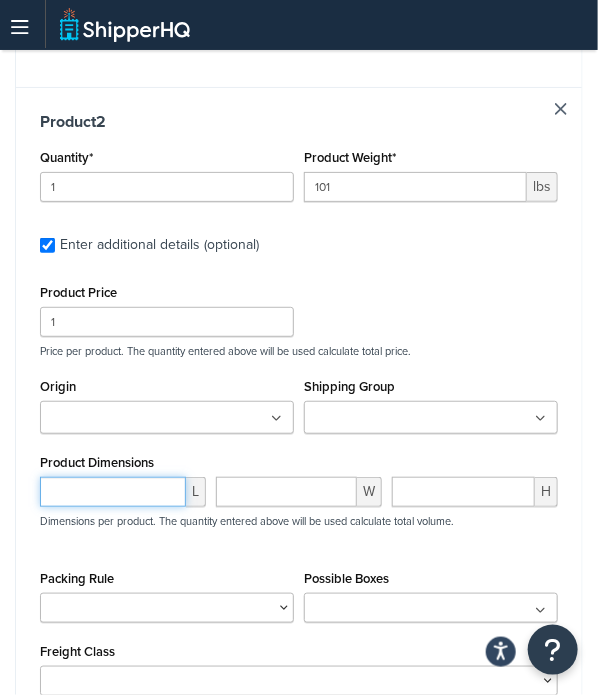 click at bounding box center (113, 492) 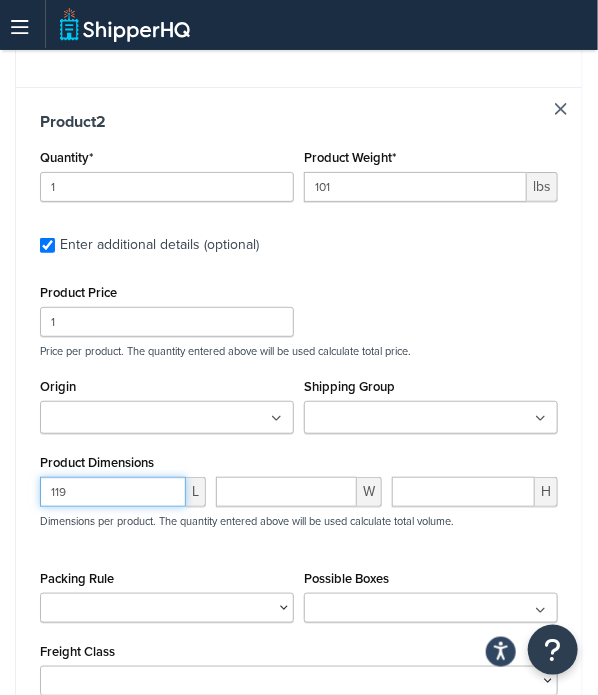 type on "119" 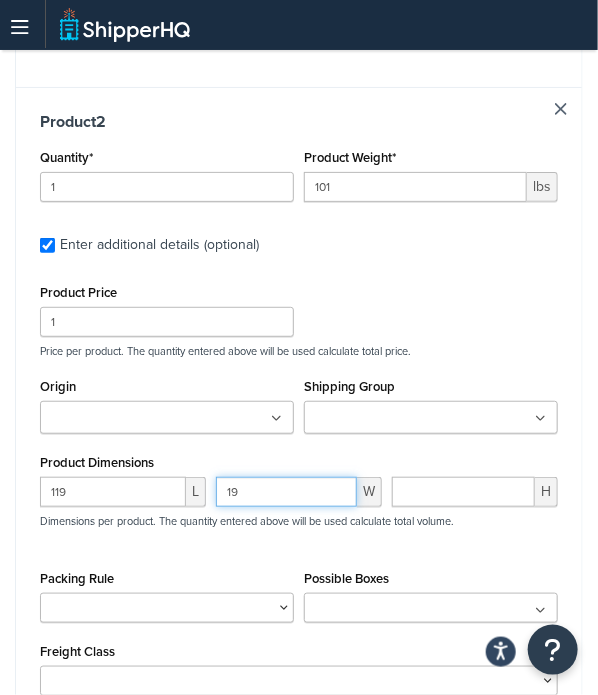 type on "19" 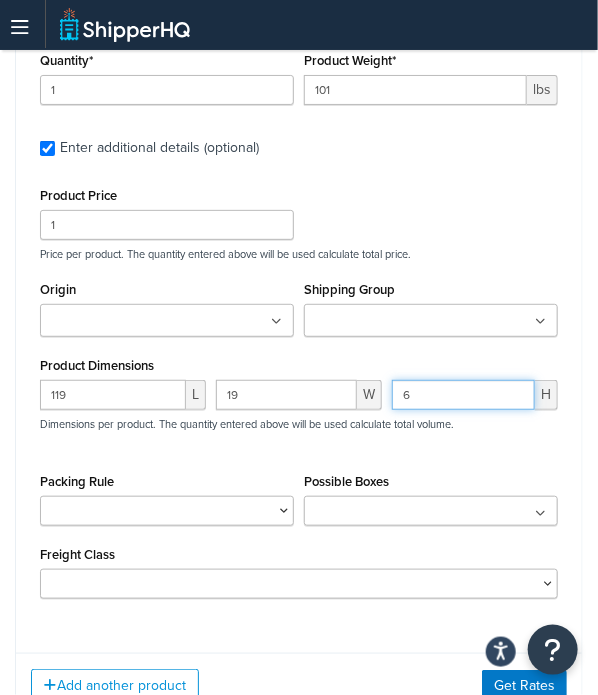 scroll, scrollTop: 1300, scrollLeft: 0, axis: vertical 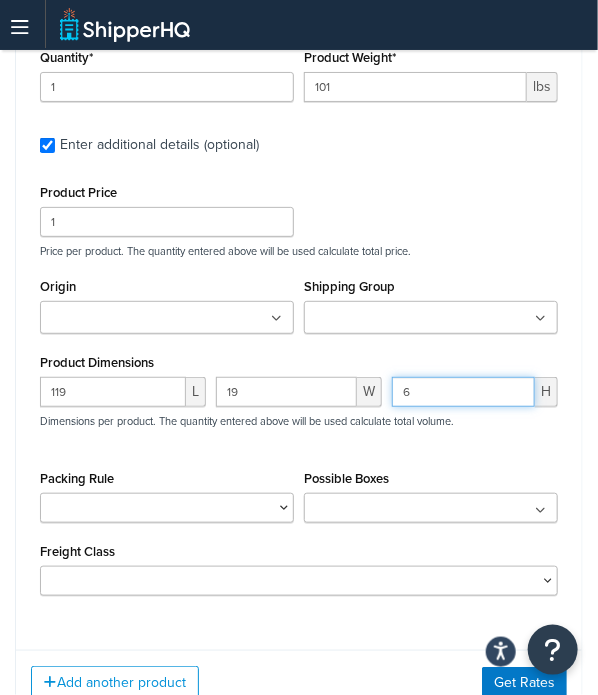 type on "6" 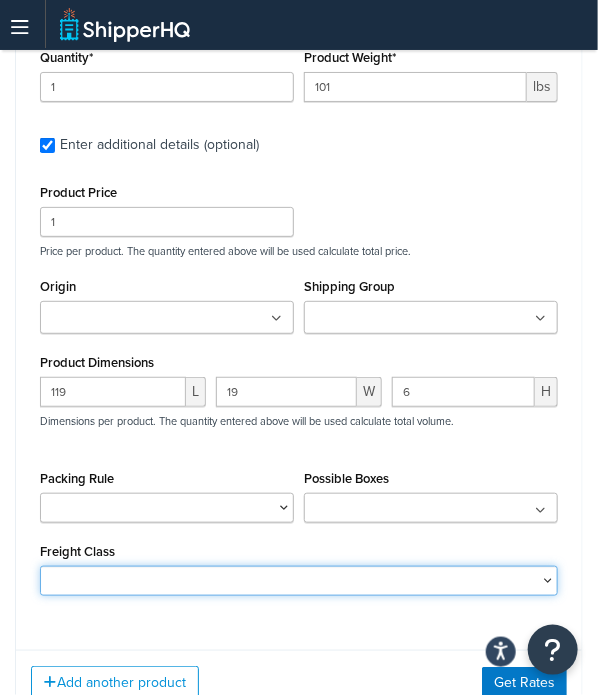 click on "50  55  60  65  70  77.5  85  92.5  100  110  125  150  175  200  250  300  400  500" at bounding box center [299, 581] 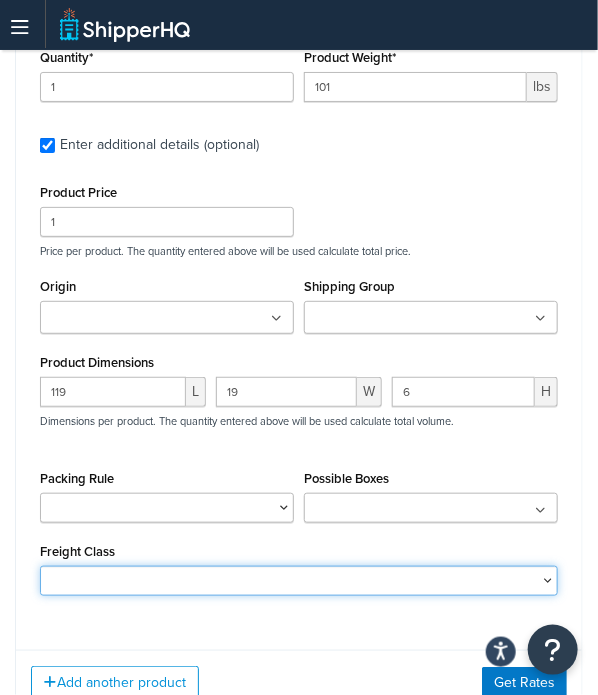 select on "150" 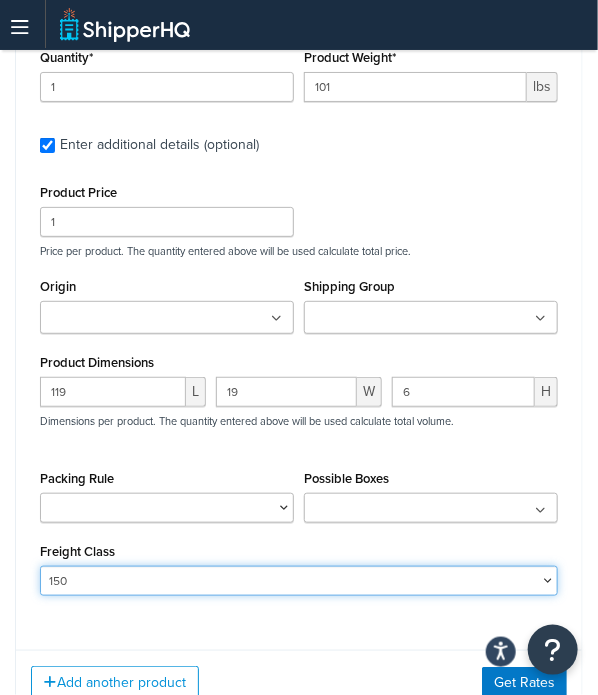 click on "50  55  60  65  70  77.5  85  92.5  100  110  125  150  175  200  250  300  400  500" at bounding box center (299, 581) 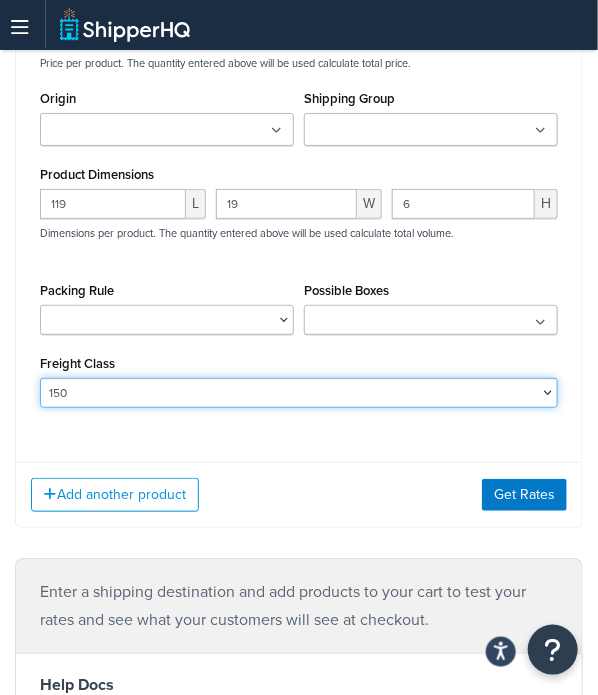 scroll, scrollTop: 1500, scrollLeft: 0, axis: vertical 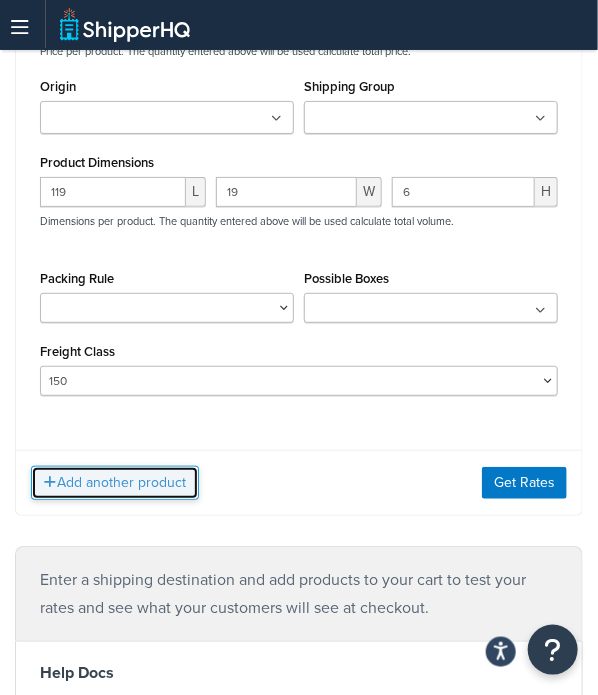 click on "Add another product" at bounding box center [115, 483] 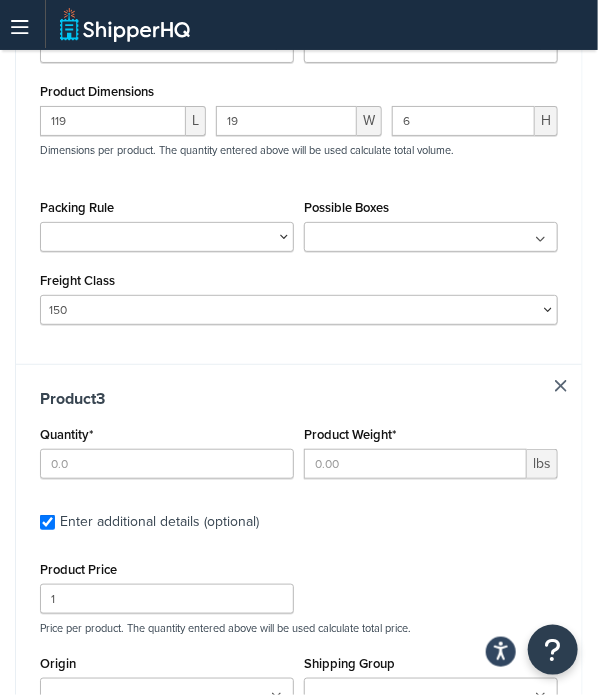 scroll, scrollTop: 1700, scrollLeft: 0, axis: vertical 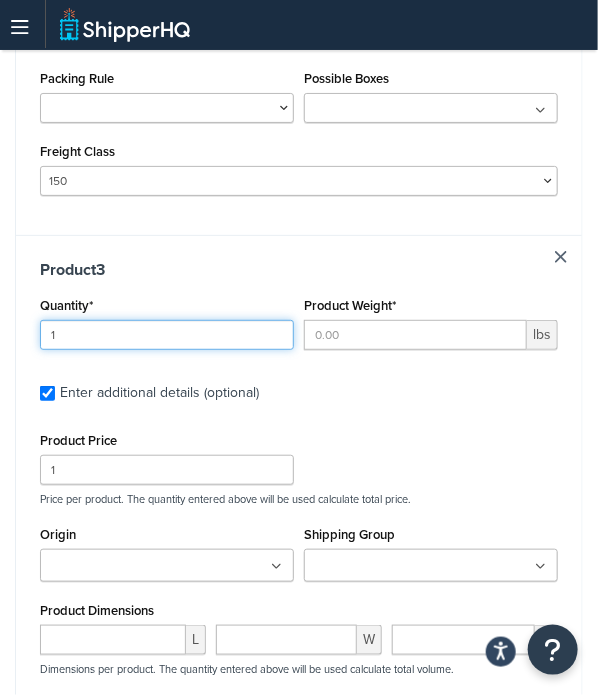 type on "1" 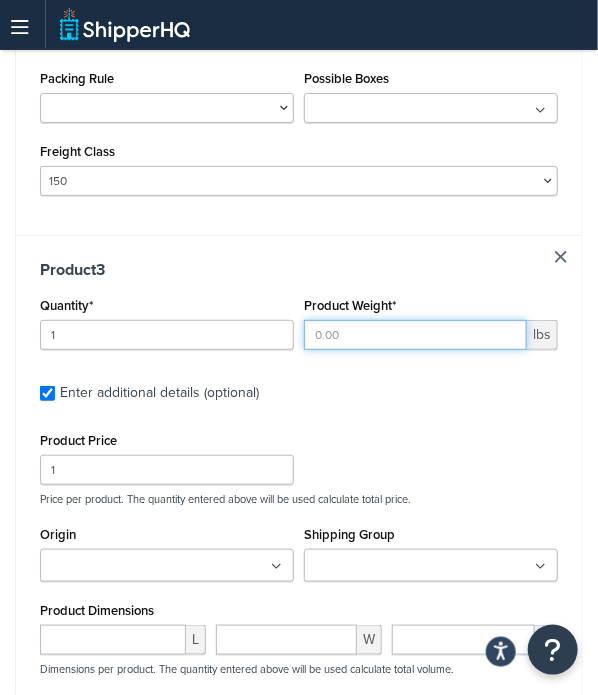 click on "Product Weight*" at bounding box center (415, 335) 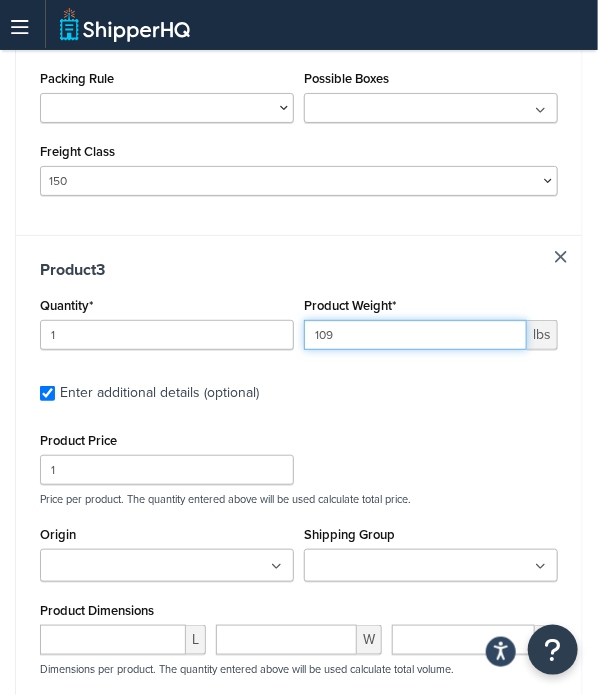 type on "109" 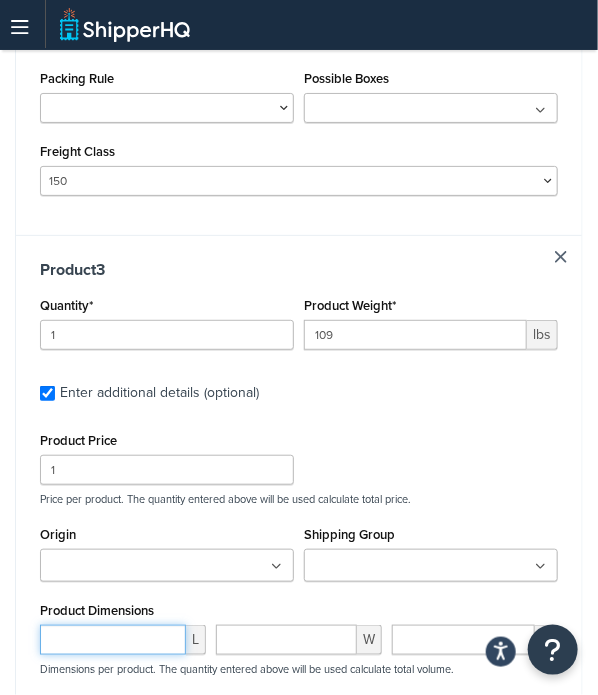 click at bounding box center [113, 640] 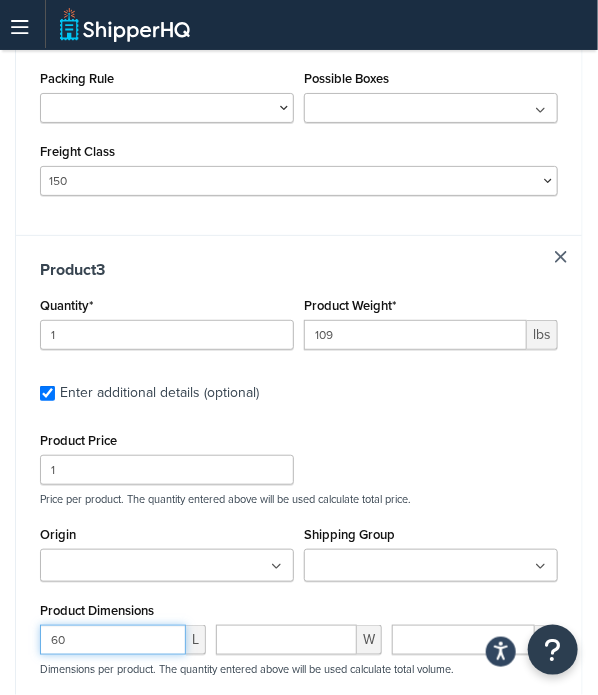 type on "60" 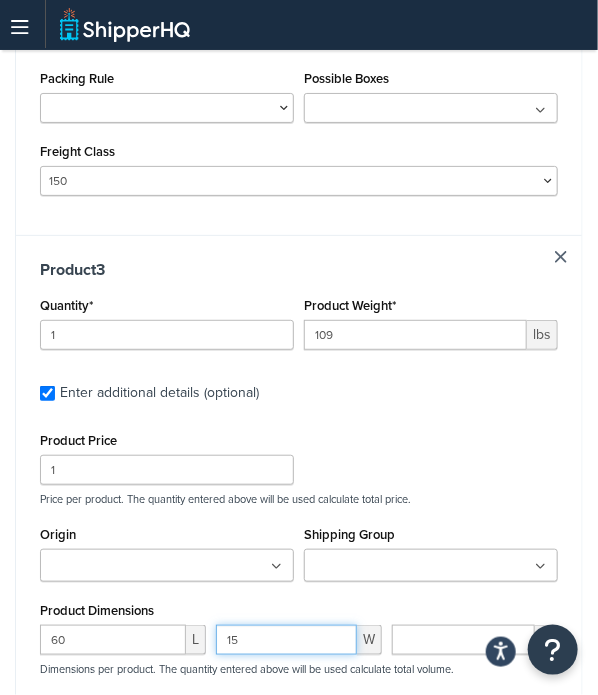 type on "15" 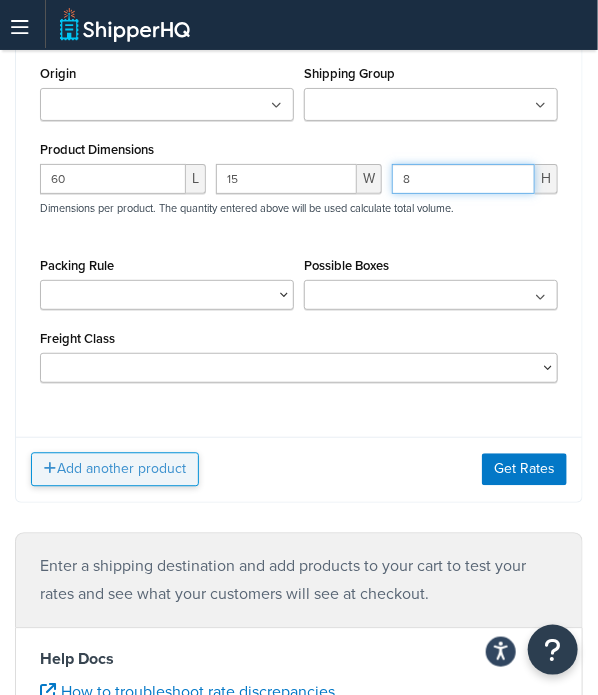 scroll, scrollTop: 2200, scrollLeft: 0, axis: vertical 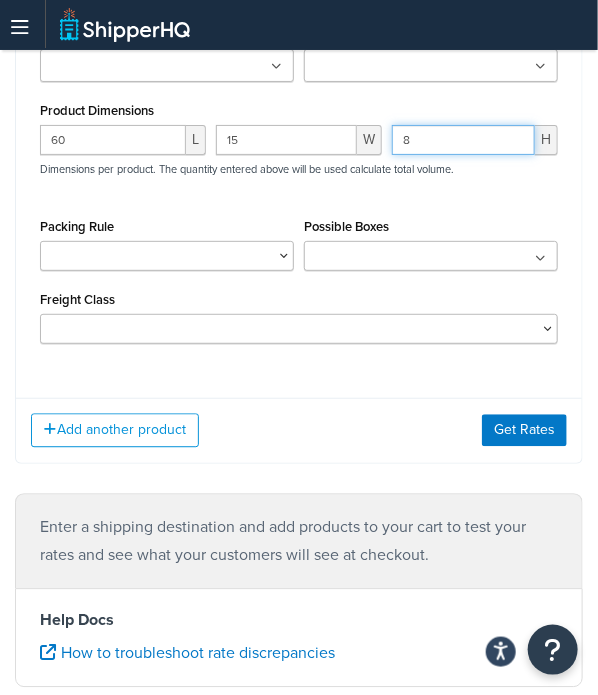 type on "8" 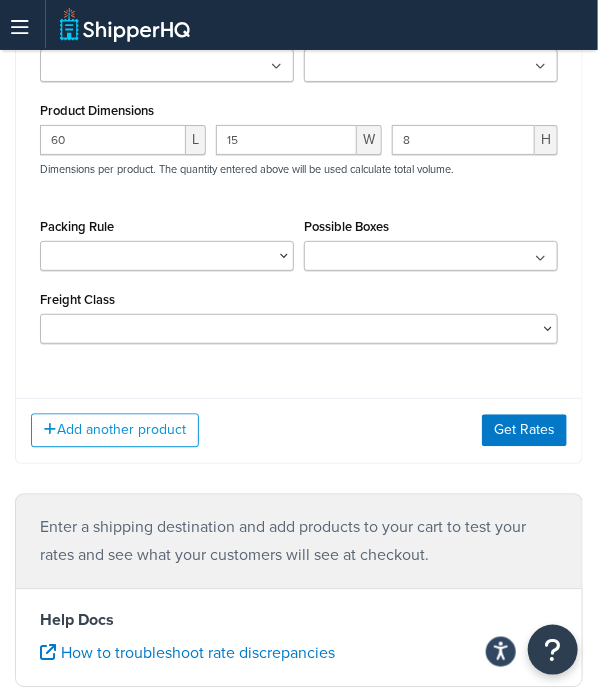 click on "Freight Class     50  55  60  65  70  77.5  85  92.5  100  110  125  150  175  200  250  300  400  500" at bounding box center [299, 315] 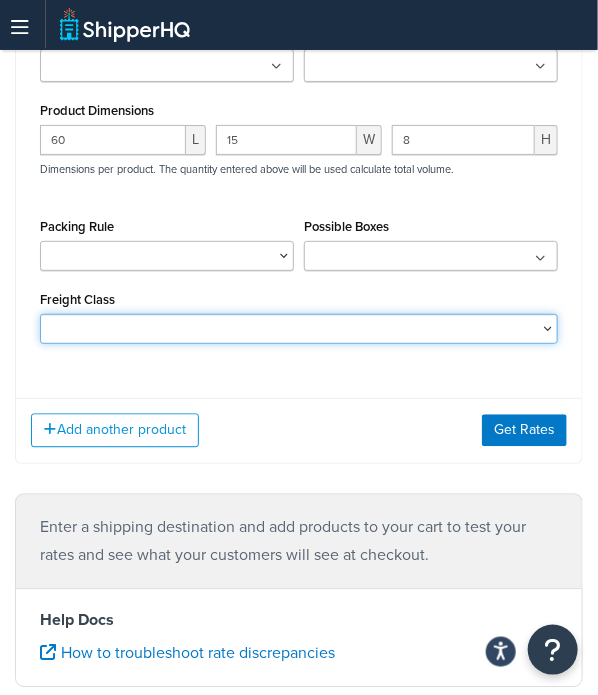 click on "50  55  60  65  70  77.5  85  92.5  100  110  125  150  175  200  250  300  400  500" at bounding box center [299, 329] 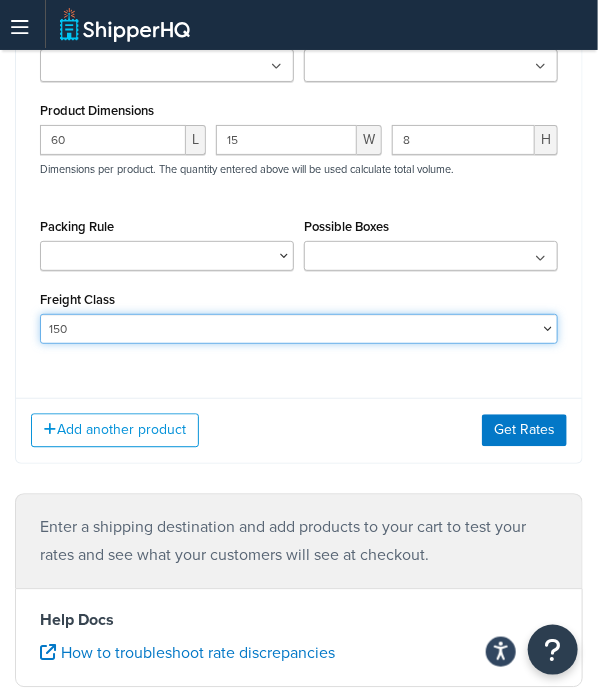 click on "50  55  60  65  70  77.5  85  92.5  100  110  125  150  175  200  250  300  400  500" at bounding box center (299, 329) 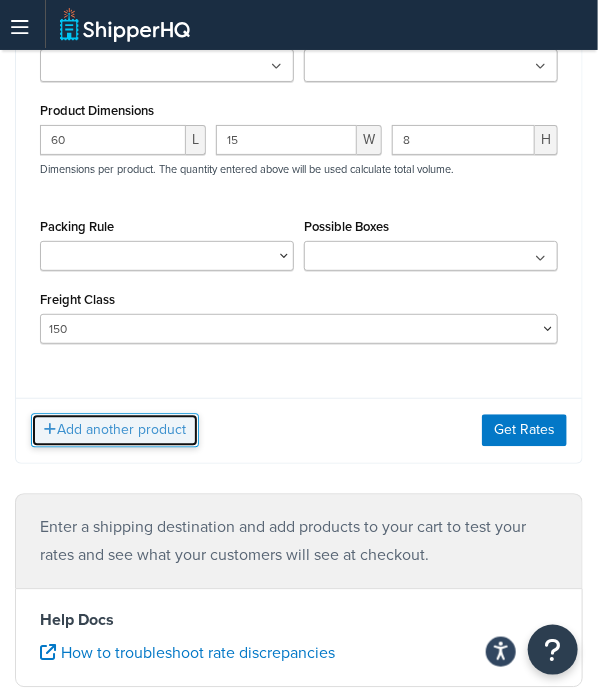 click on "Add another product" at bounding box center [115, 431] 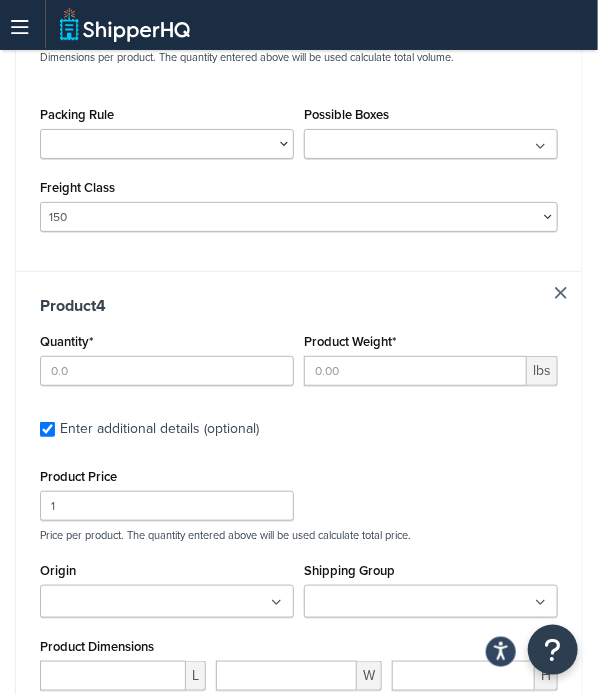 scroll, scrollTop: 2400, scrollLeft: 0, axis: vertical 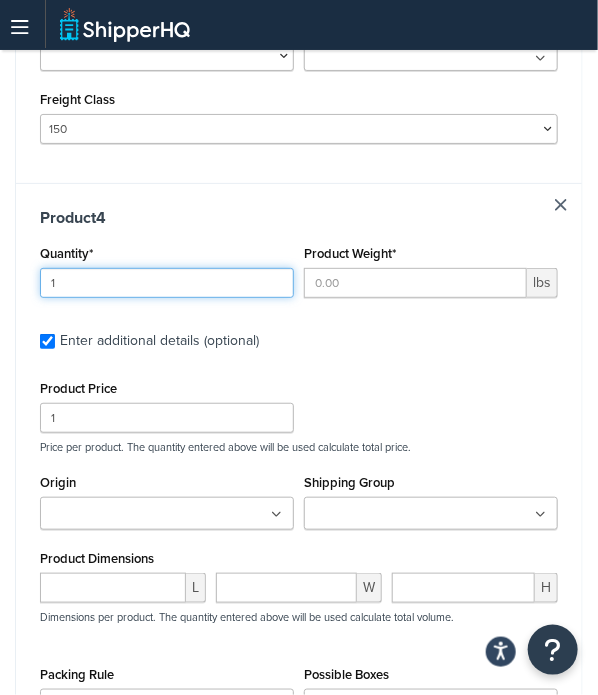 type on "1" 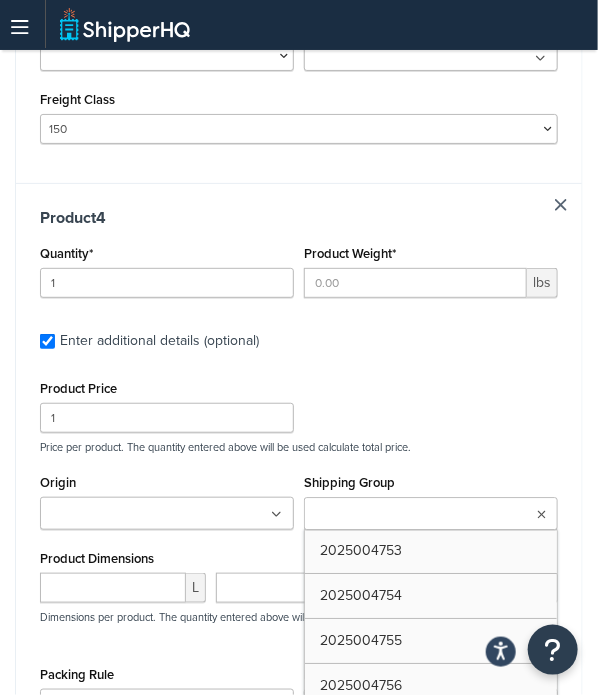 click on "Shipping Group" at bounding box center [398, 515] 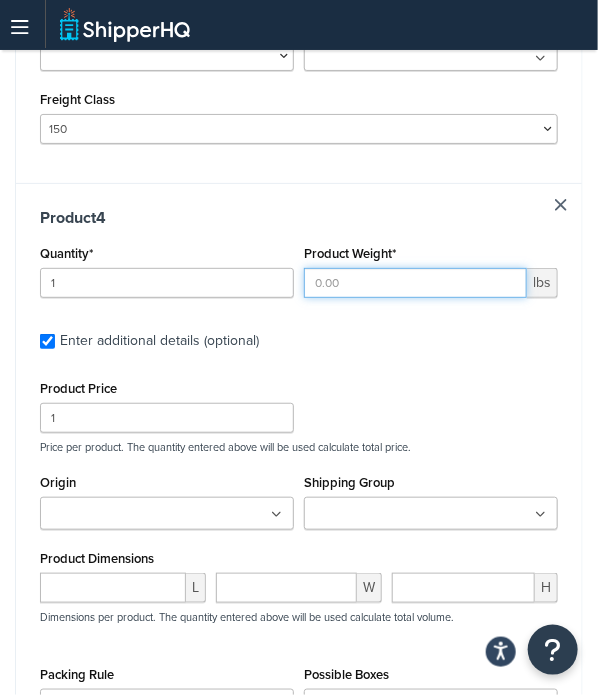 click on "Product Weight*" at bounding box center [415, 283] 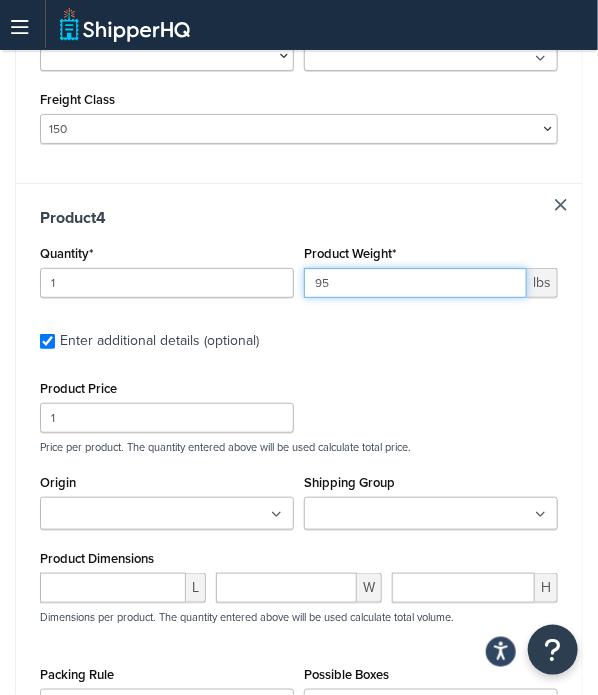 type on "95" 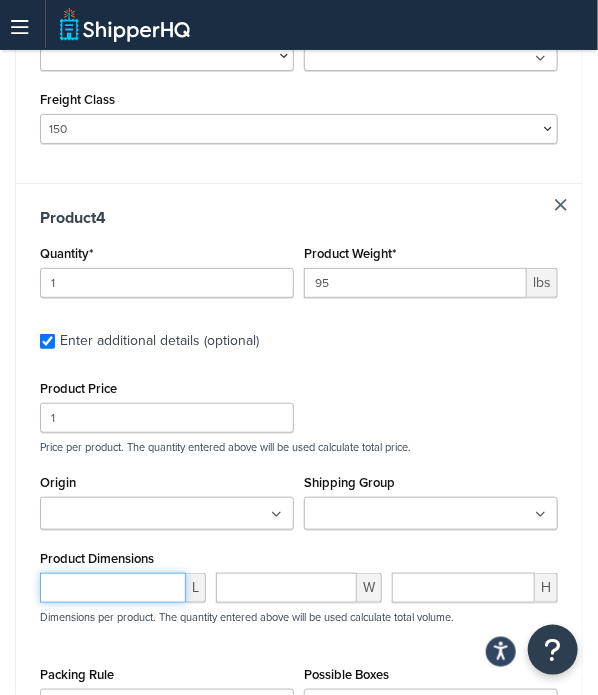 click at bounding box center [113, 588] 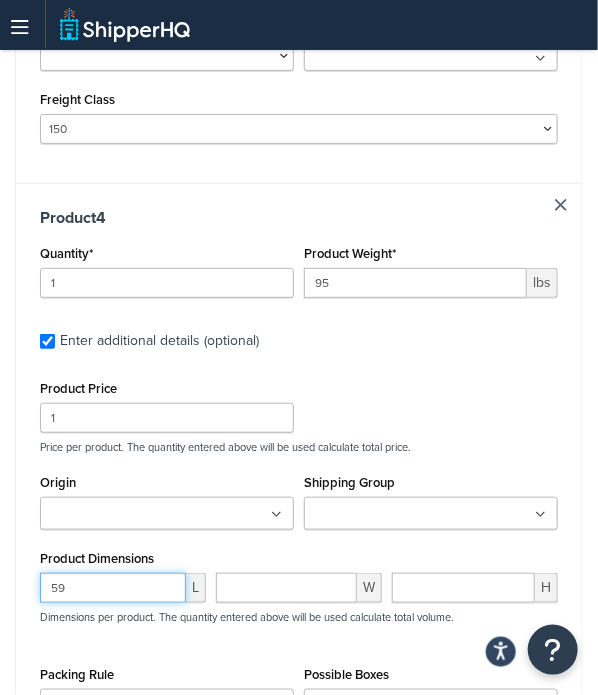 type on "59" 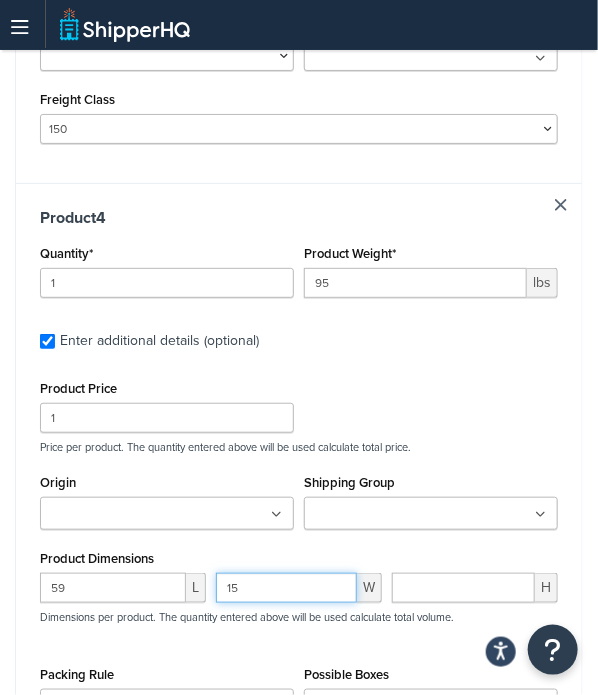 type on "15" 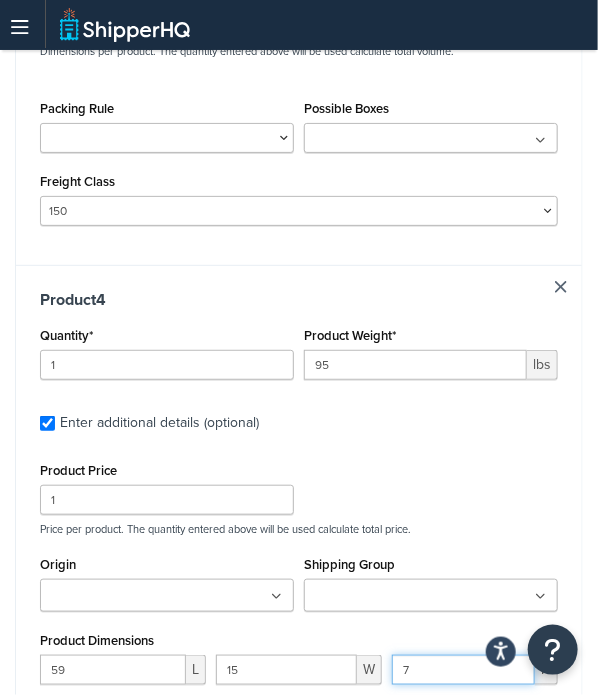 scroll, scrollTop: 2700, scrollLeft: 0, axis: vertical 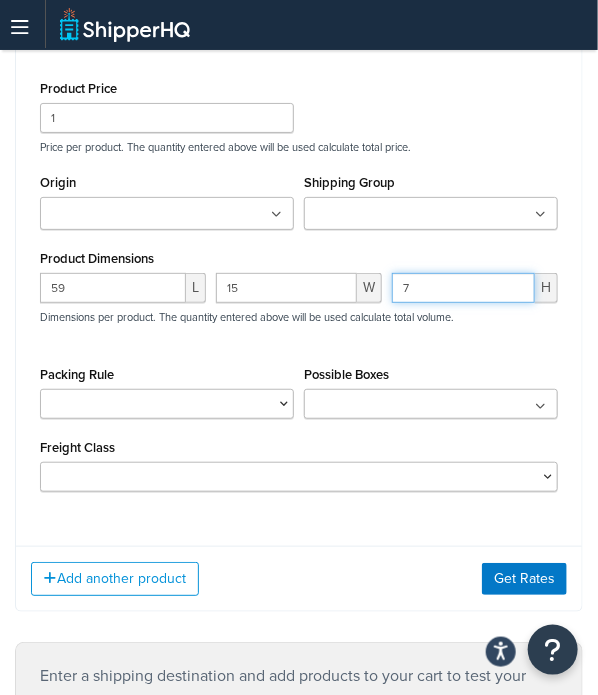 type on "7" 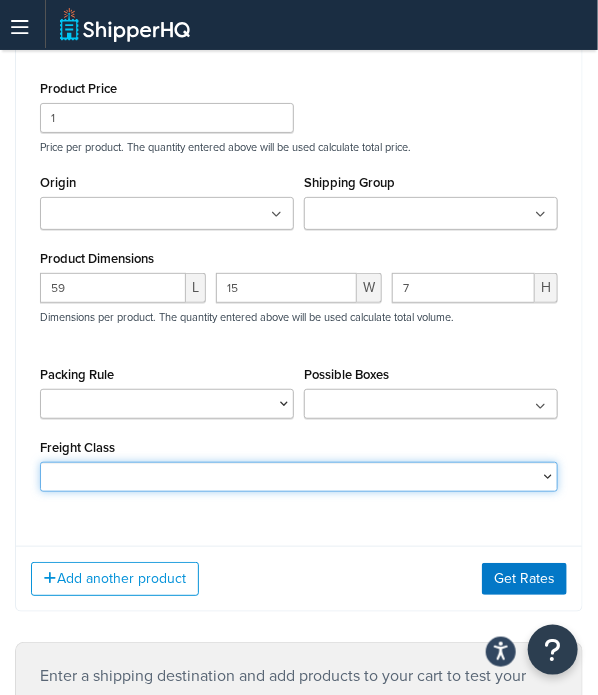 drag, startPoint x: 177, startPoint y: 475, endPoint x: 177, endPoint y: 463, distance: 12 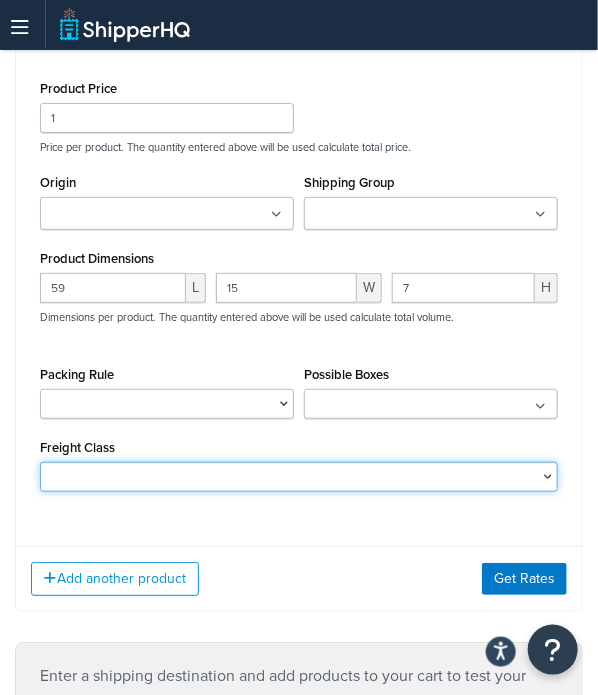 select on "150" 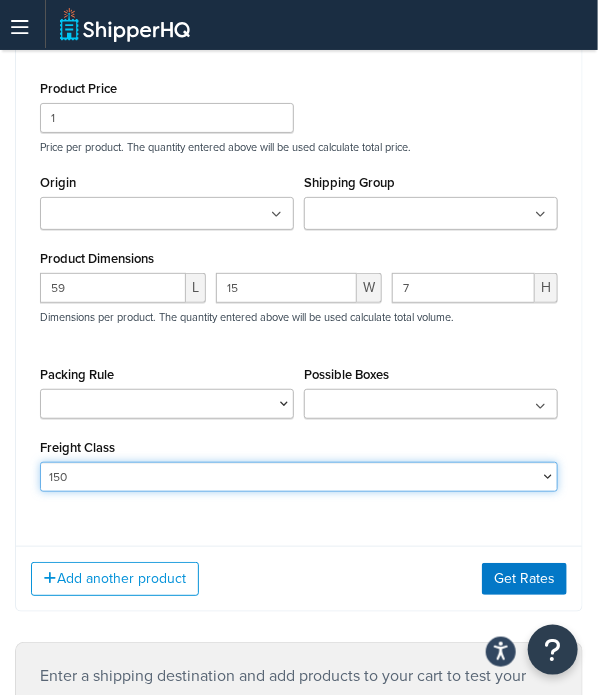 click on "50  55  60  65  70  77.5  85  92.5  100  110  125  150  175  200  250  300  400  500" at bounding box center [299, 477] 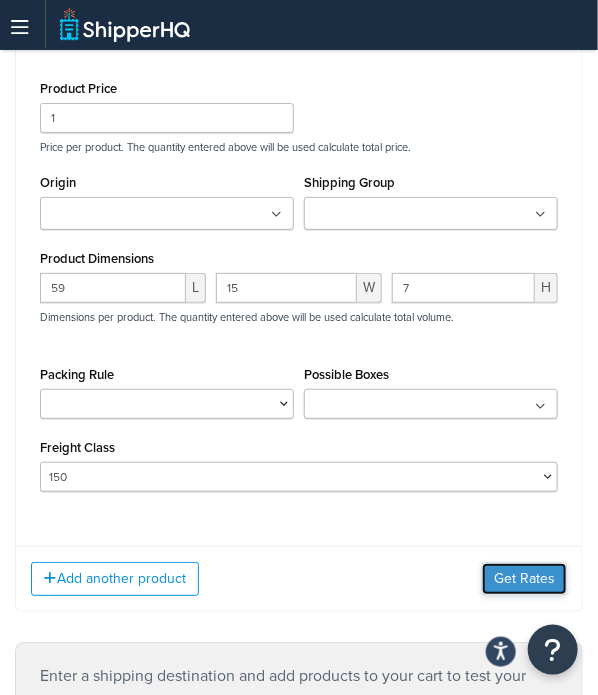 click on "Get Rates" at bounding box center (524, 579) 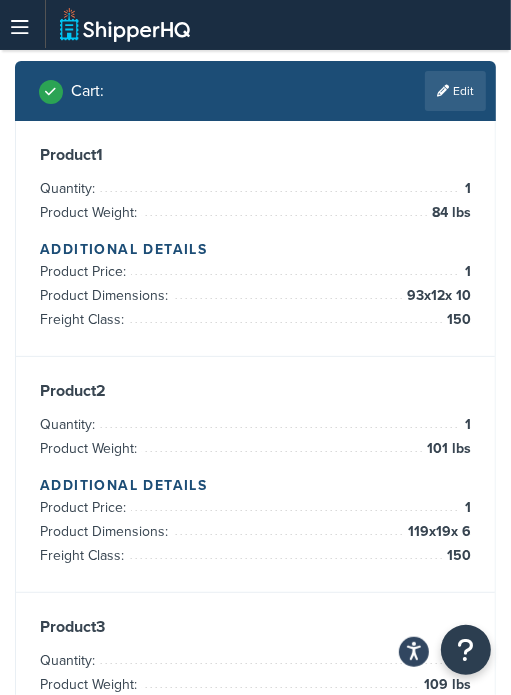 scroll, scrollTop: 500, scrollLeft: 0, axis: vertical 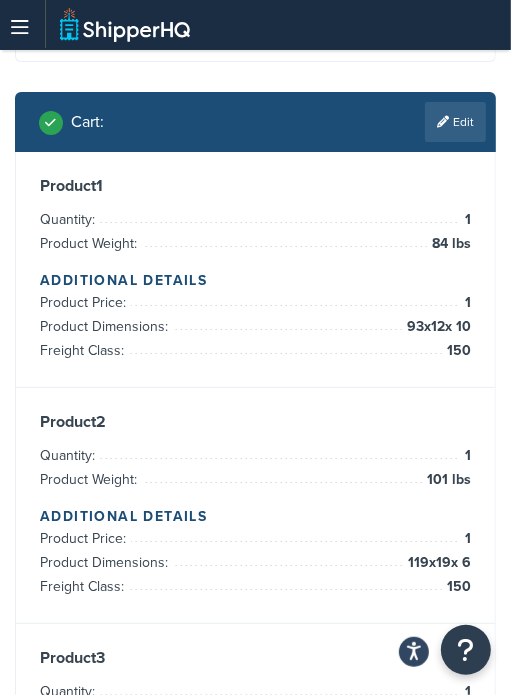 click on "Edit" at bounding box center (455, 122) 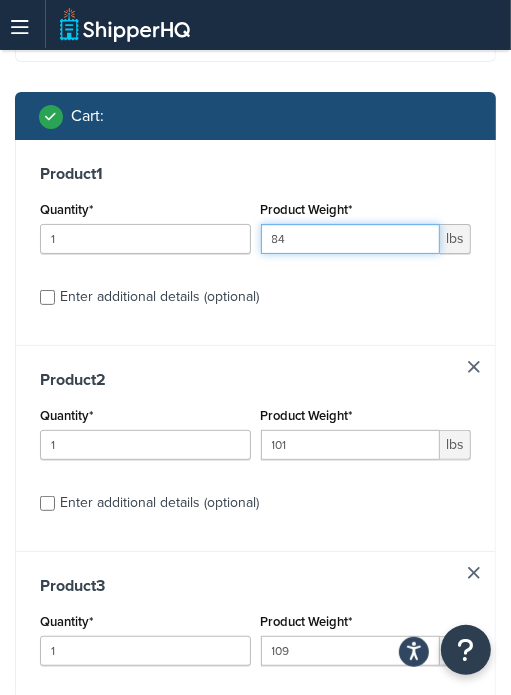 drag, startPoint x: 211, startPoint y: 275, endPoint x: 160, endPoint y: 275, distance: 51 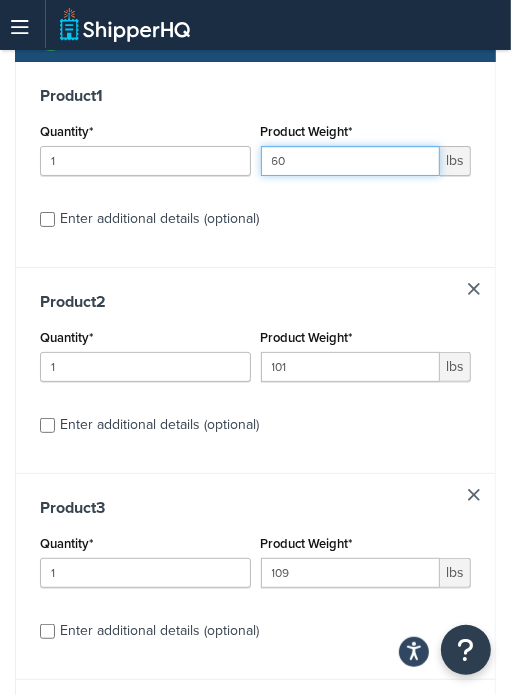 scroll, scrollTop: 600, scrollLeft: 0, axis: vertical 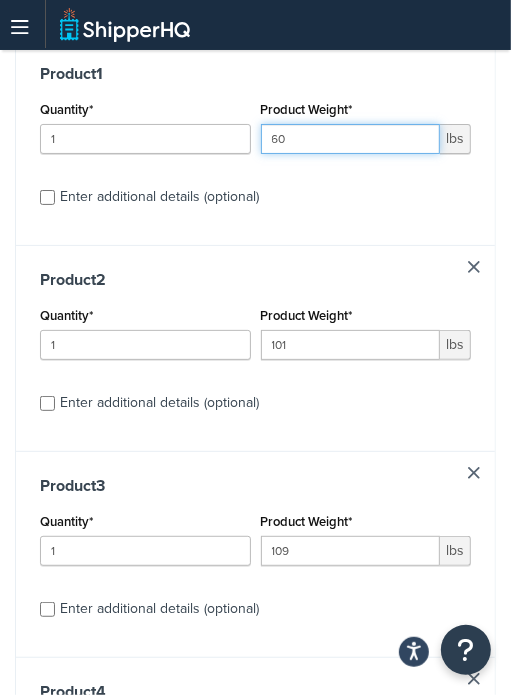 type on "60" 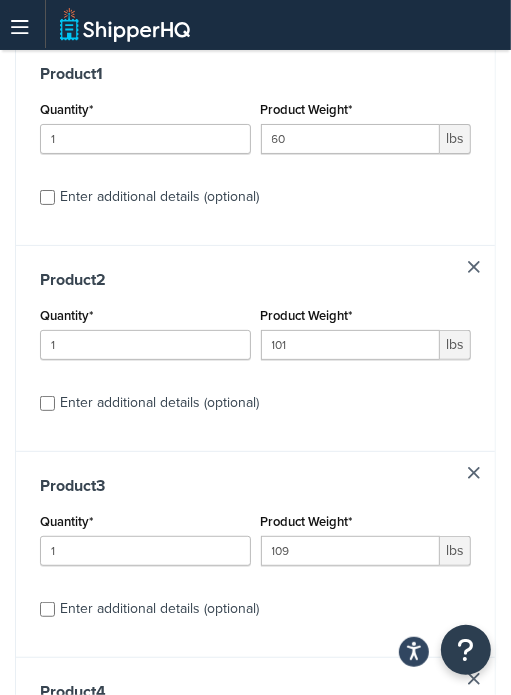 click on "Enter additional details (optional)" at bounding box center [159, 197] 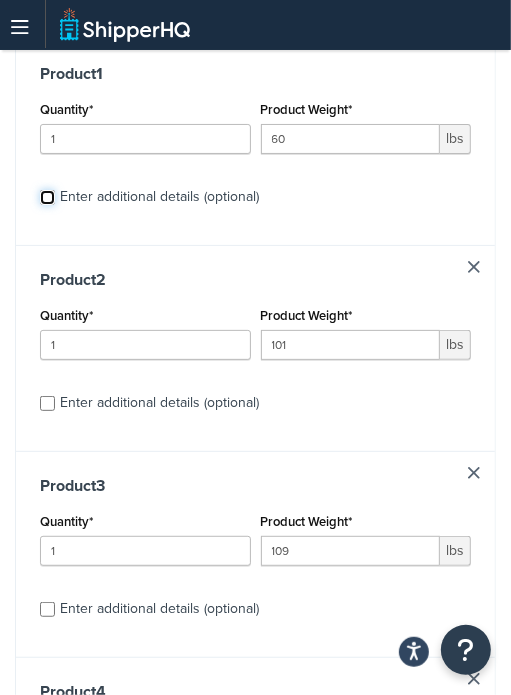 click on "Enter additional details (optional)" at bounding box center [47, 197] 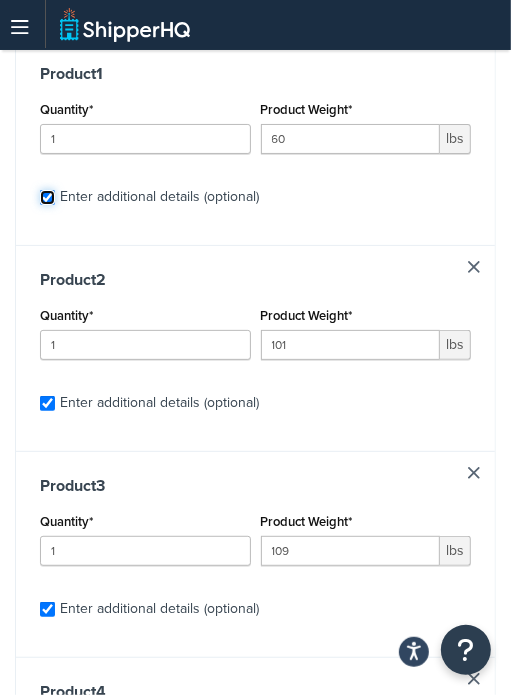checkbox on "true" 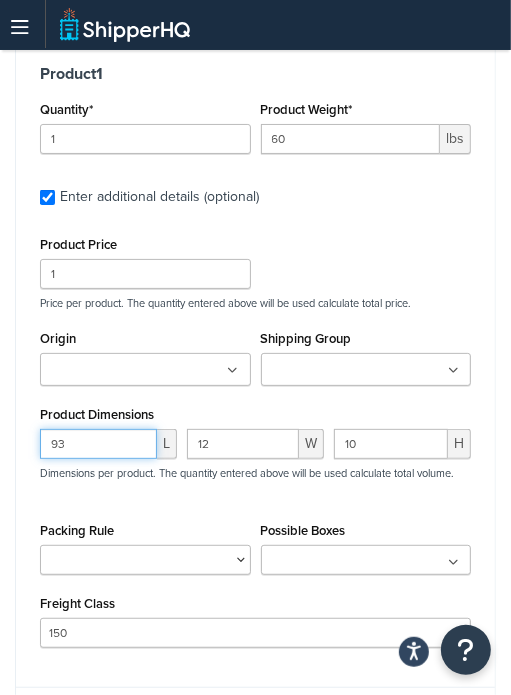 drag, startPoint x: 88, startPoint y: 472, endPoint x: 21, endPoint y: 468, distance: 67.11929 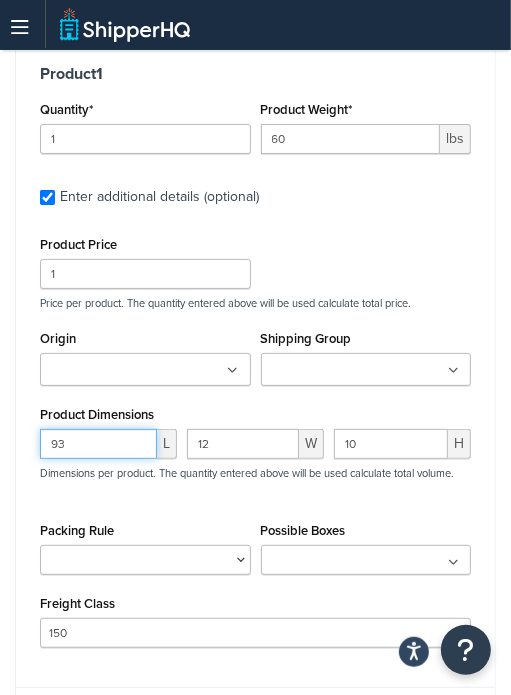 type on "9" 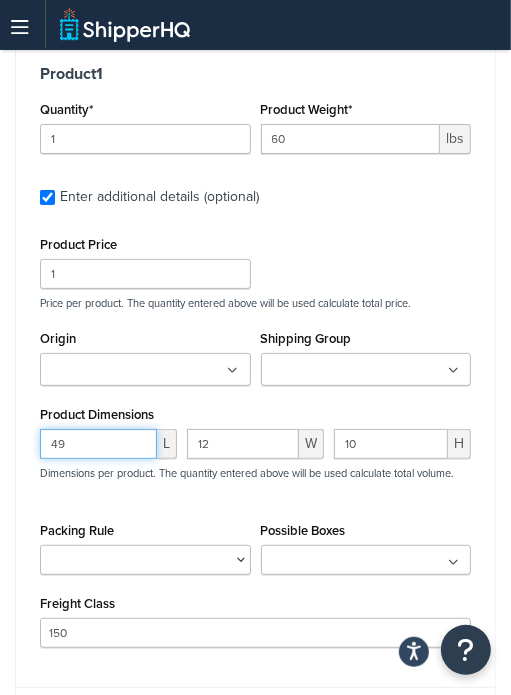 type on "49" 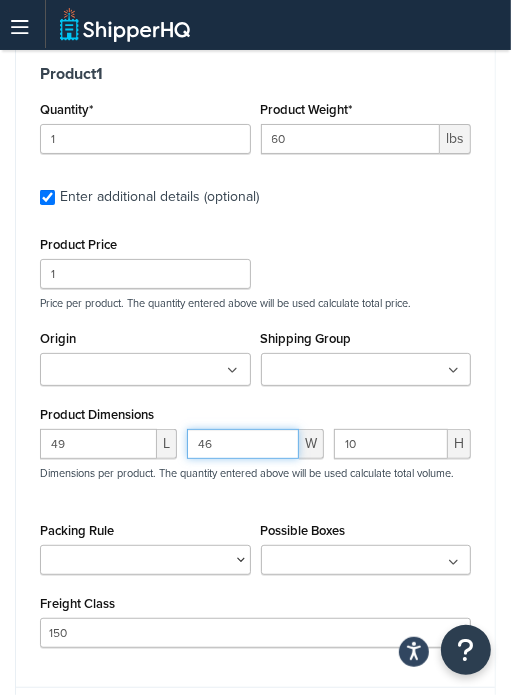 type on "46" 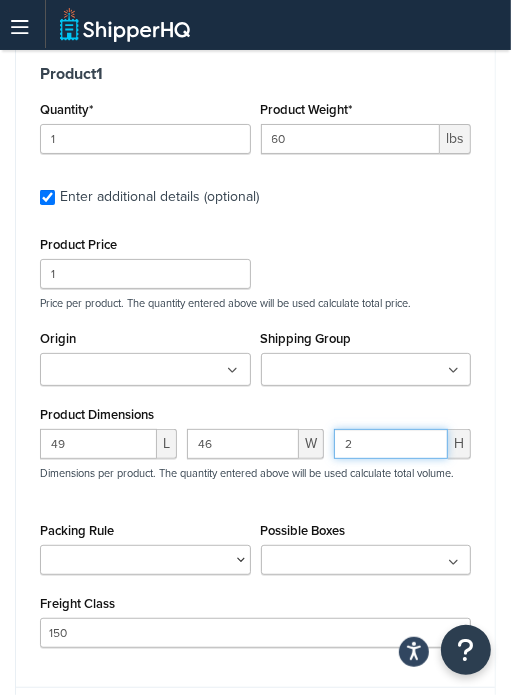 type on "2" 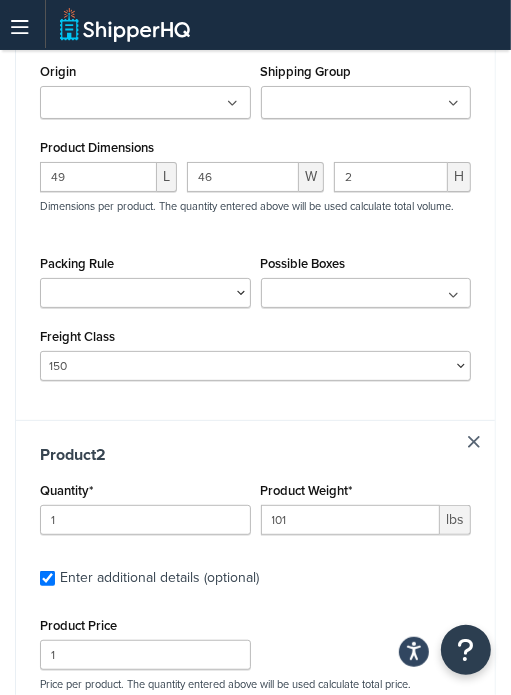 scroll, scrollTop: 900, scrollLeft: 0, axis: vertical 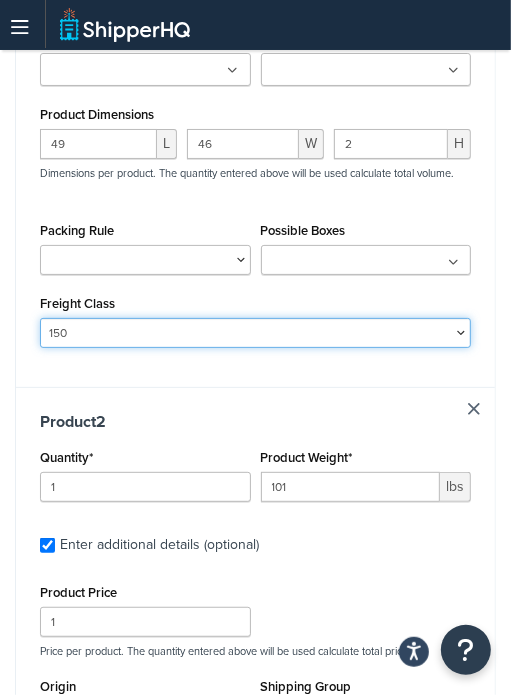 click on "50  55  60  65  70  77.5  85  92.5  100  110  125  150  175  200  250  300  400  500" at bounding box center (255, 333) 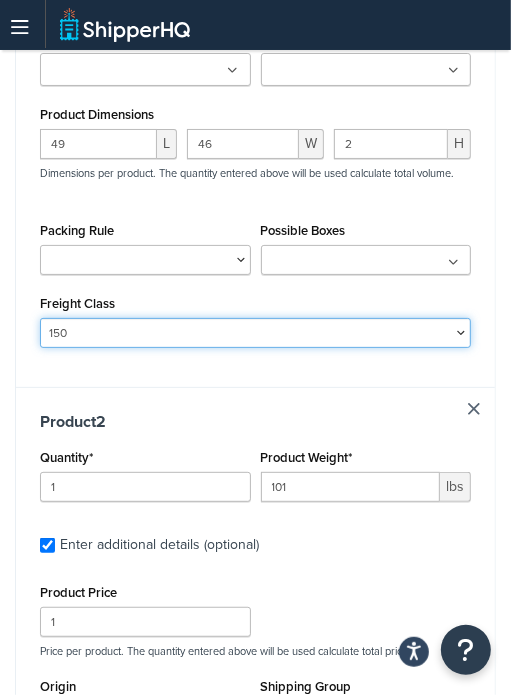 select on "200" 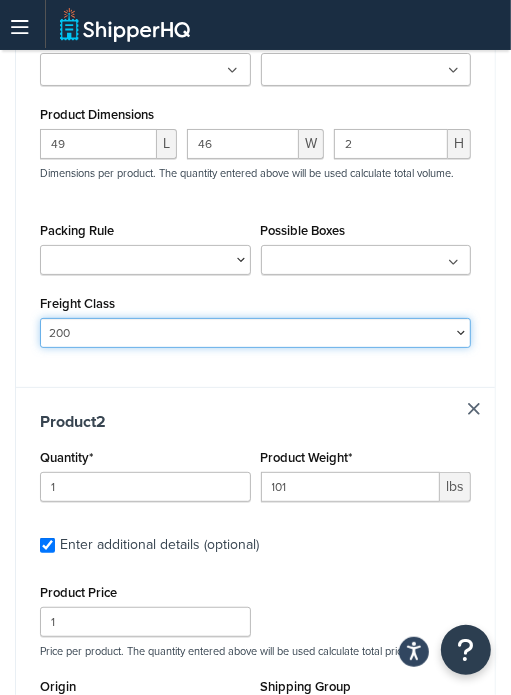 click on "50  55  60  65  70  77.5  85  92.5  100  110  125  150  175  200  250  300  400  500" at bounding box center [255, 333] 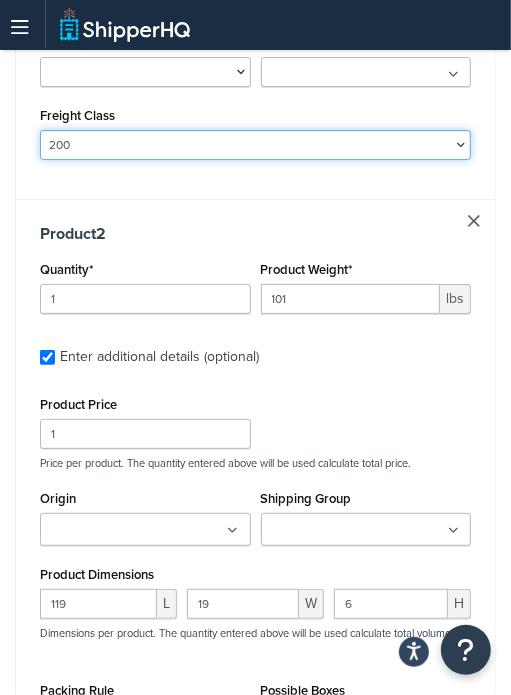 scroll, scrollTop: 1100, scrollLeft: 0, axis: vertical 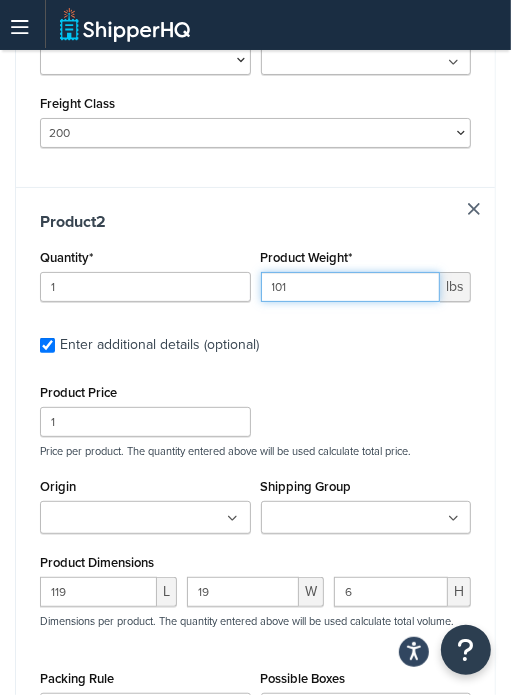 drag, startPoint x: 293, startPoint y: 313, endPoint x: 252, endPoint y: 312, distance: 41.01219 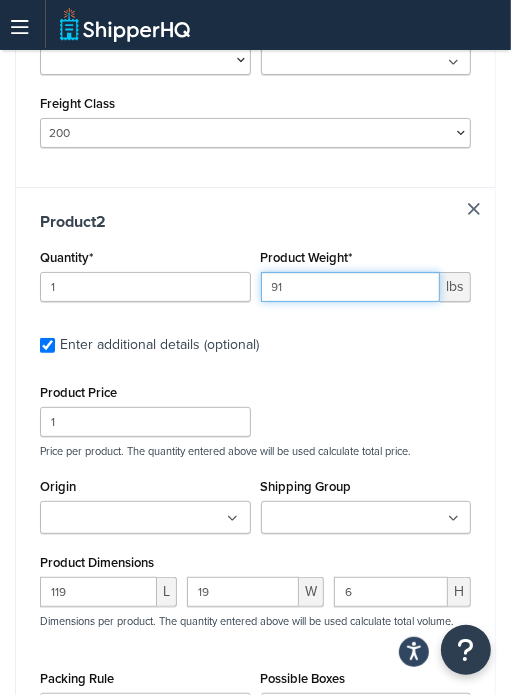 type on "91" 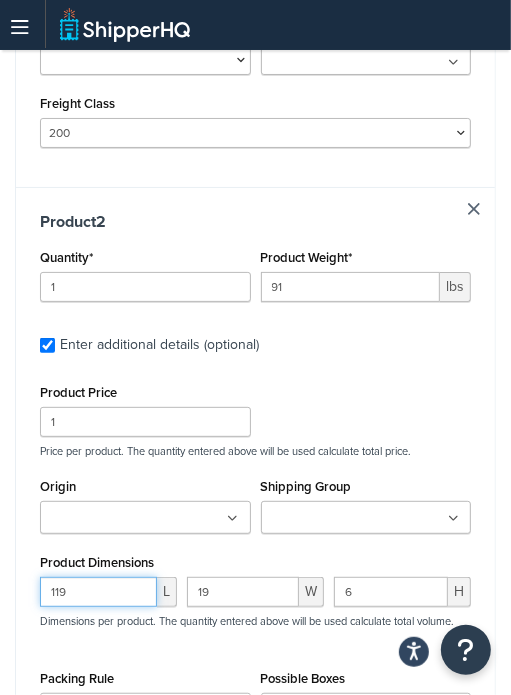 drag, startPoint x: 64, startPoint y: 623, endPoint x: 14, endPoint y: 628, distance: 50.24938 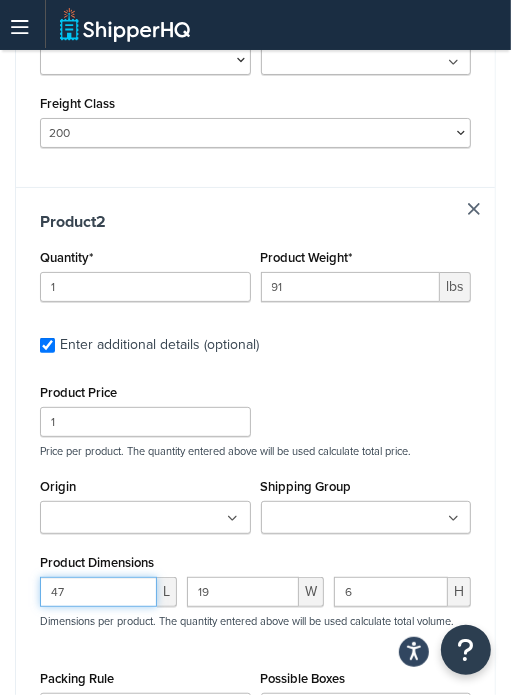 type on "47" 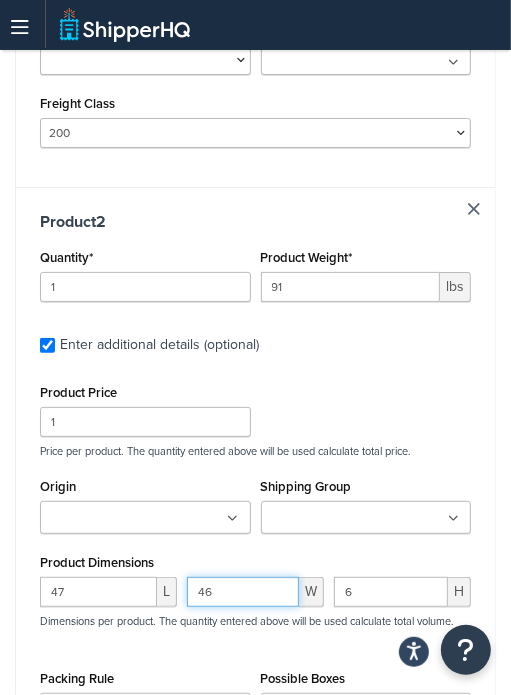 type on "46" 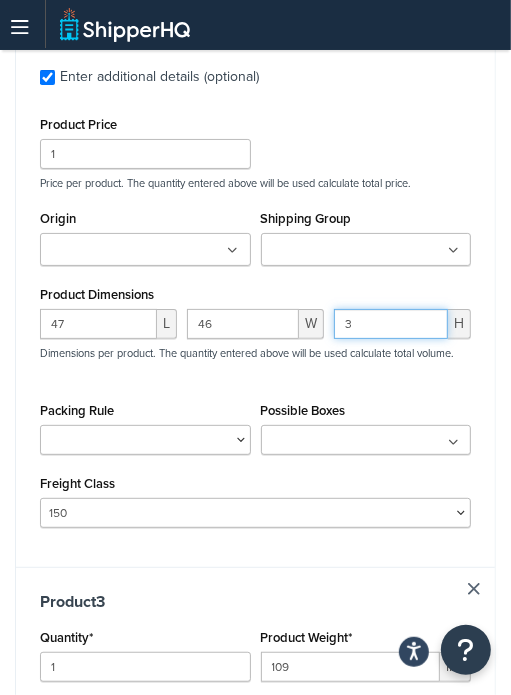 scroll, scrollTop: 1400, scrollLeft: 0, axis: vertical 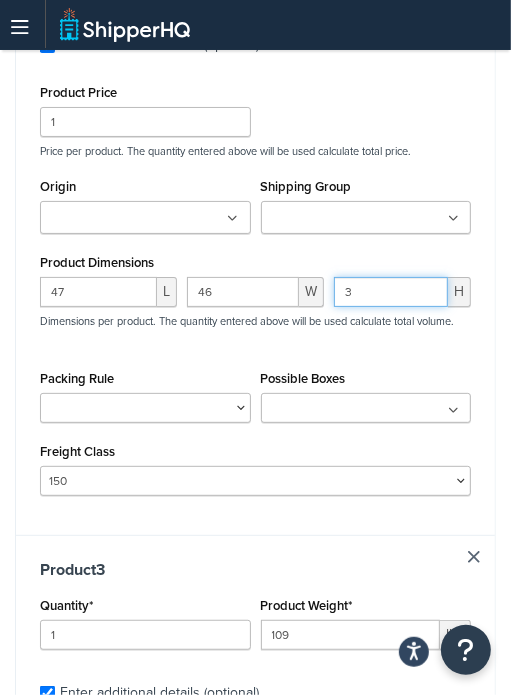 type on "3" 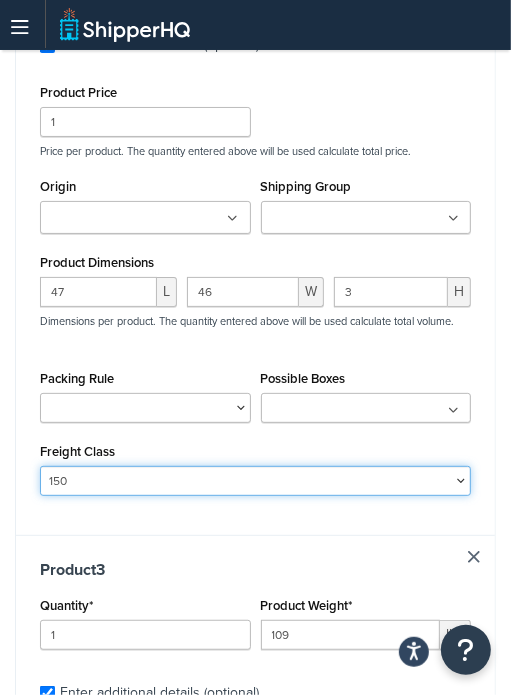 click on "50  55  60  65  70  77.5  85  92.5  100  110  125  150  175  200  250  300  400  500" at bounding box center [255, 481] 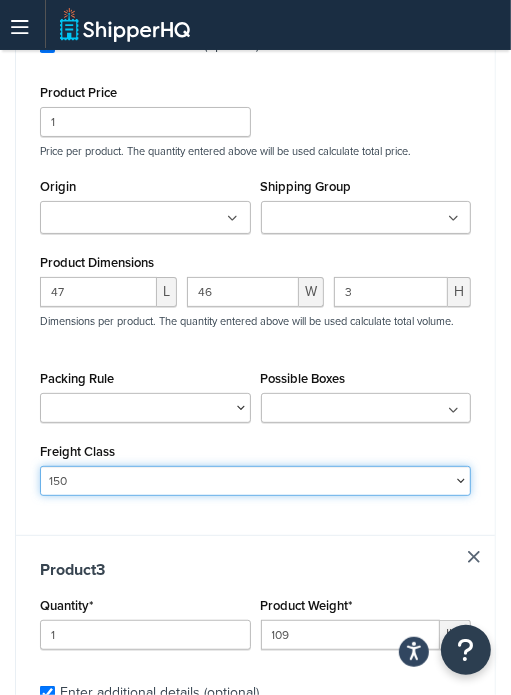 select on "200" 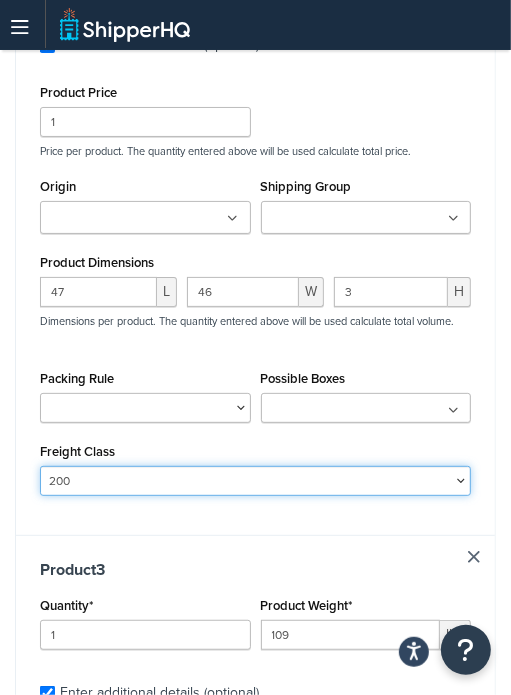 click on "50  55  60  65  70  77.5  85  92.5  100  110  125  150  175  200  250  300  400  500" at bounding box center (255, 481) 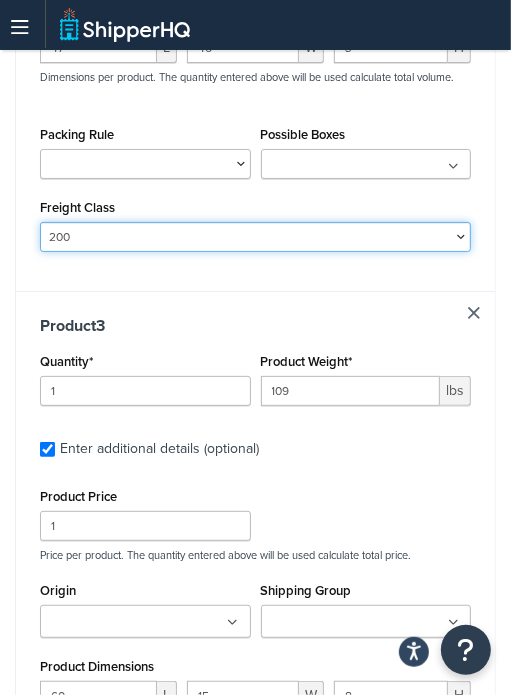 scroll, scrollTop: 1700, scrollLeft: 0, axis: vertical 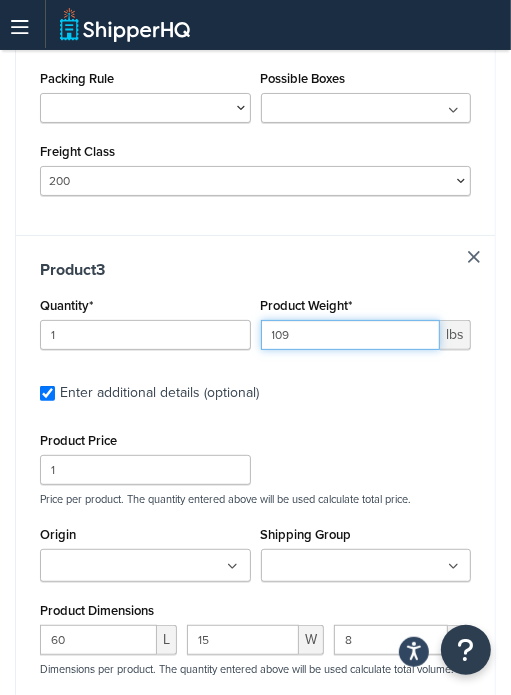 drag, startPoint x: 320, startPoint y: 370, endPoint x: 192, endPoint y: 370, distance: 128 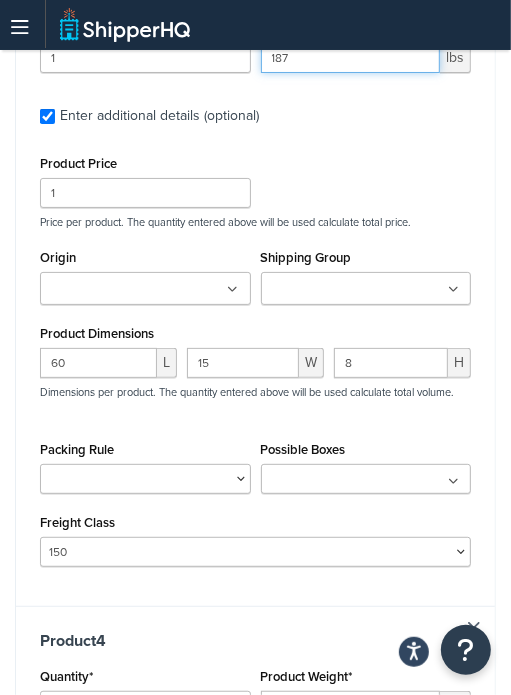 scroll, scrollTop: 2000, scrollLeft: 0, axis: vertical 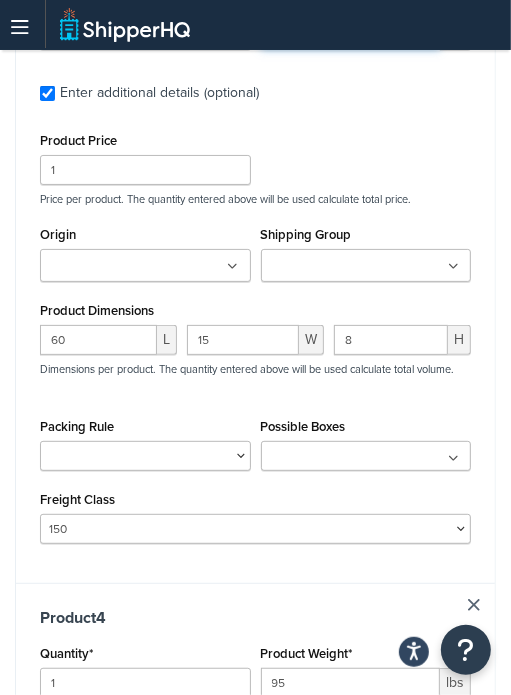 type on "187" 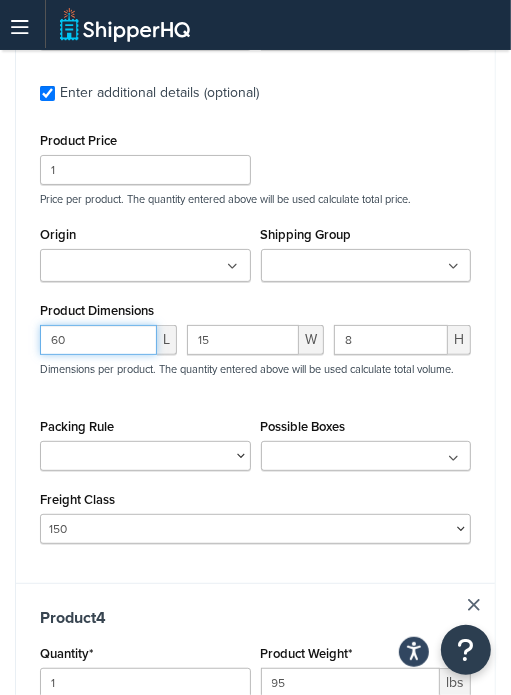 drag, startPoint x: 74, startPoint y: 360, endPoint x: 3, endPoint y: 357, distance: 71.063354 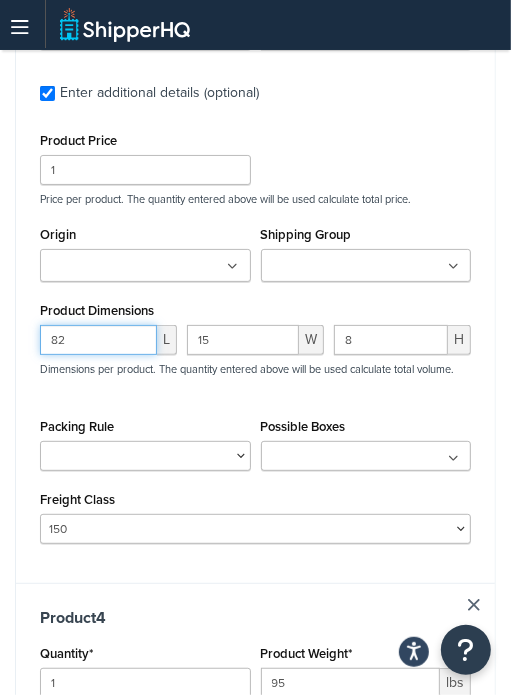 type on "82" 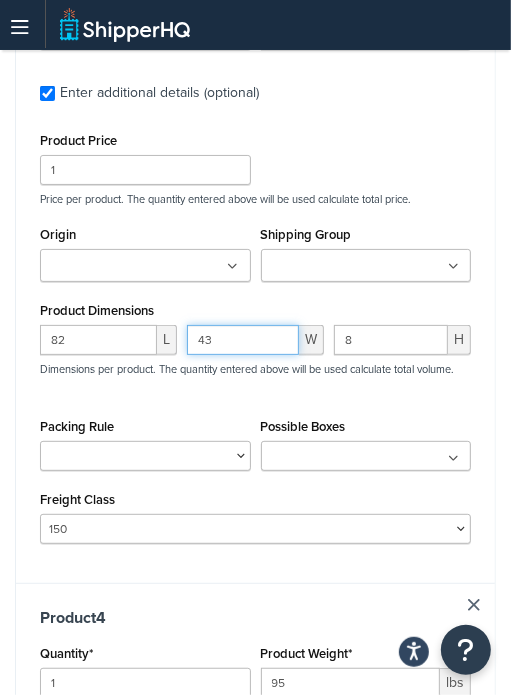 type on "43" 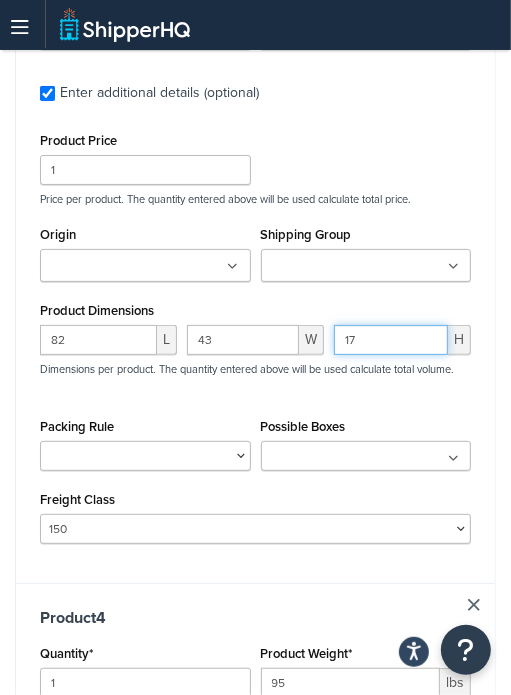 type on "17" 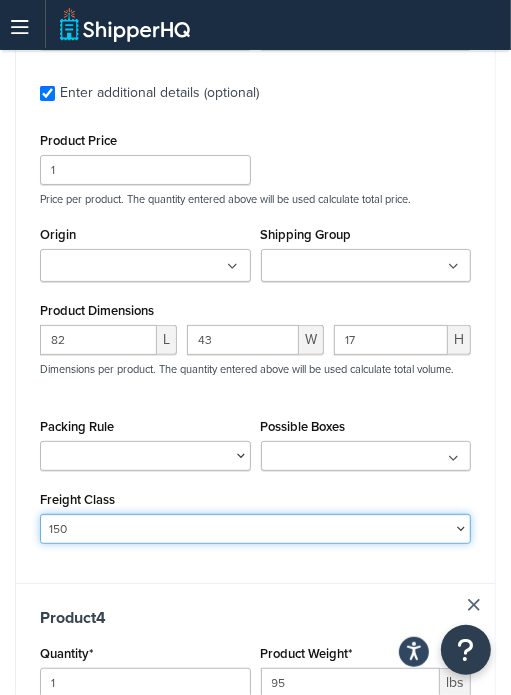 click on "50  55  60  65  70  77.5  85  92.5  100  110  125  150  175  200  250  300  400  500" at bounding box center (255, 529) 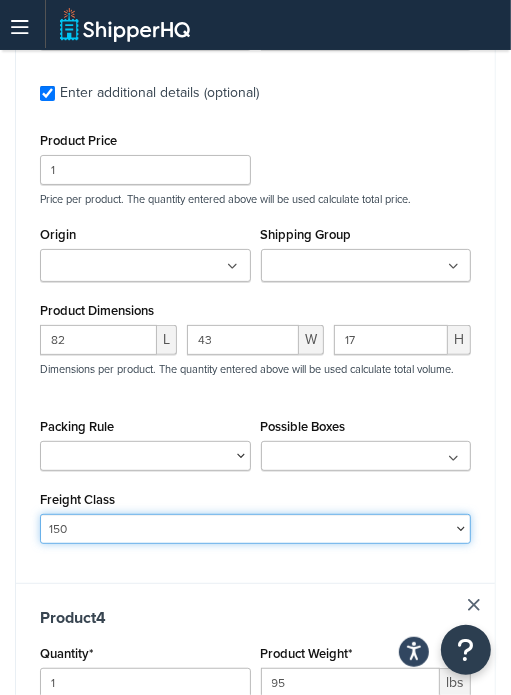 select on "200" 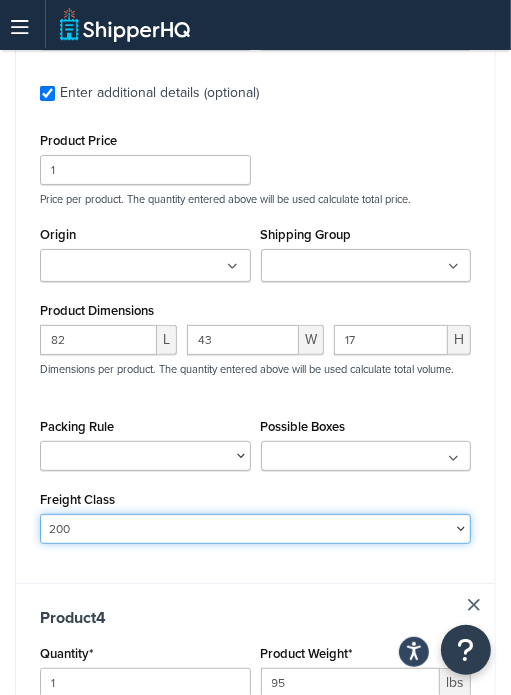 click on "50  55  60  65  70  77.5  85  92.5  100  110  125  150  175  200  250  300  400  500" at bounding box center (255, 529) 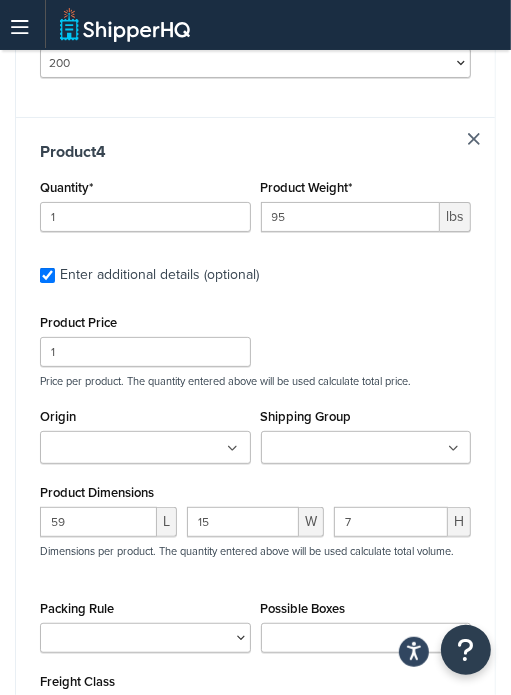 scroll, scrollTop: 2500, scrollLeft: 0, axis: vertical 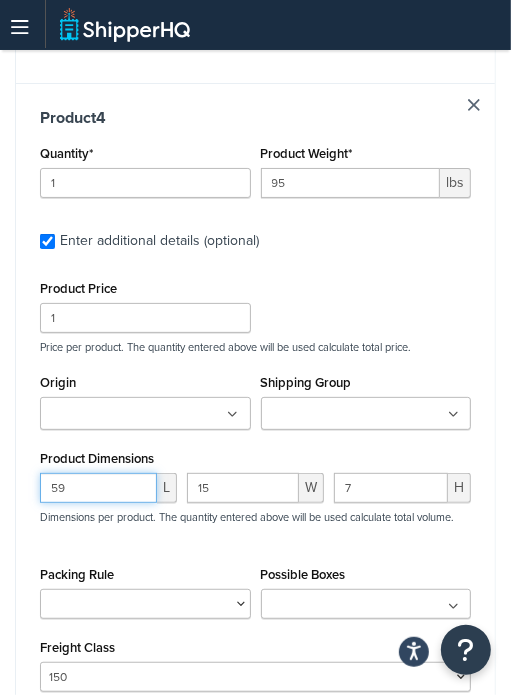 drag, startPoint x: 60, startPoint y: 516, endPoint x: 8, endPoint y: 515, distance: 52.009613 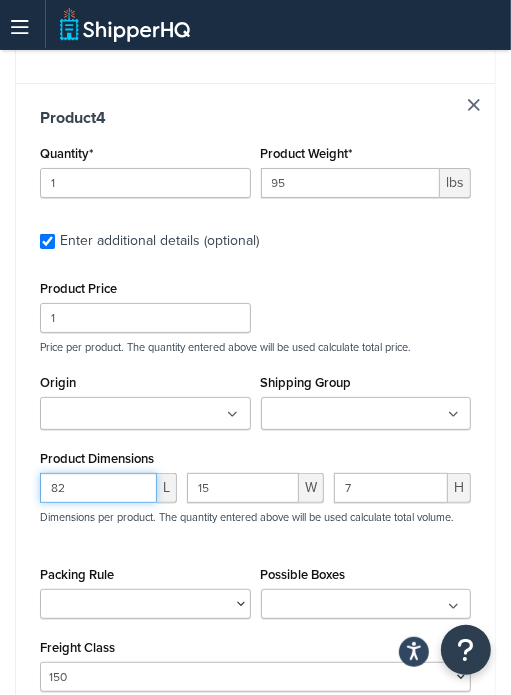 type on "82" 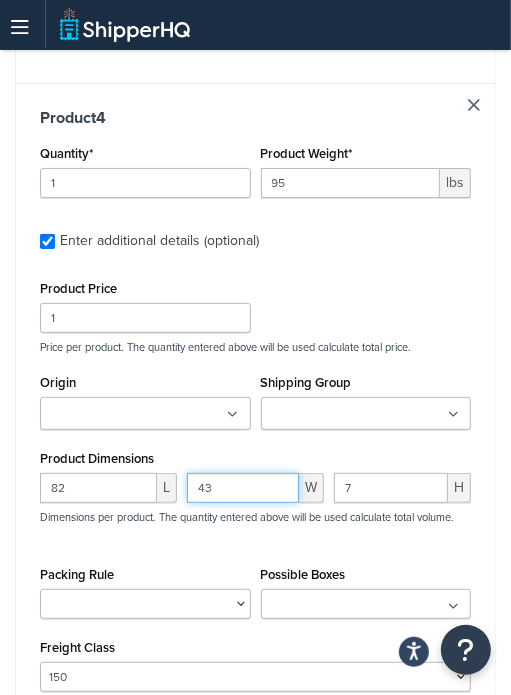 type on "43" 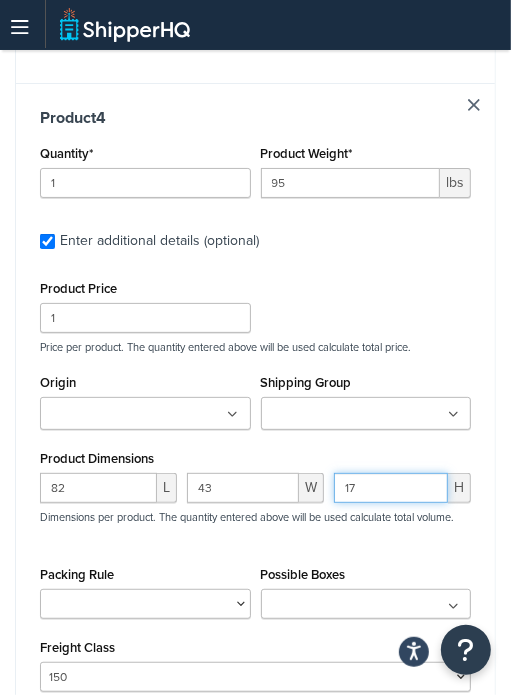 type on "17" 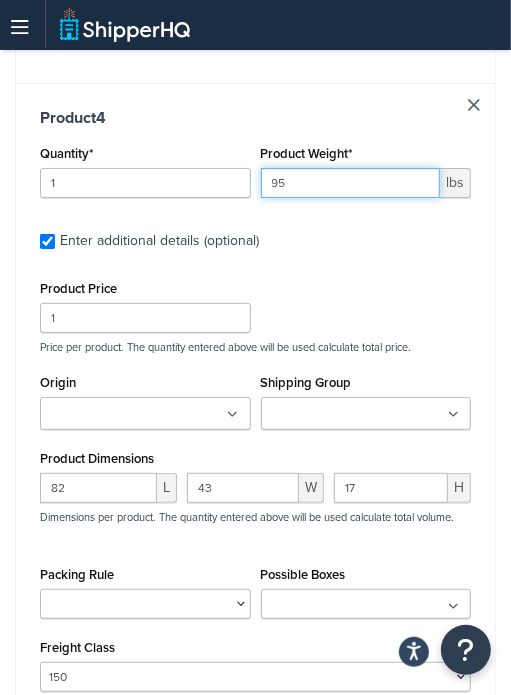 drag, startPoint x: 300, startPoint y: 215, endPoint x: 212, endPoint y: 207, distance: 88.362885 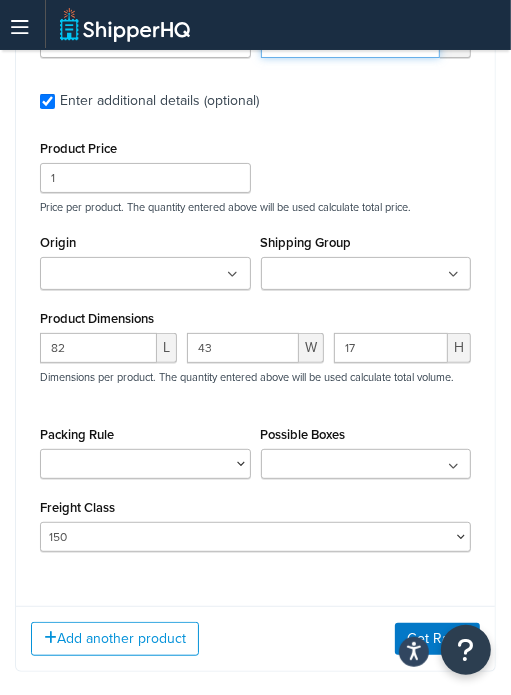 scroll, scrollTop: 2800, scrollLeft: 0, axis: vertical 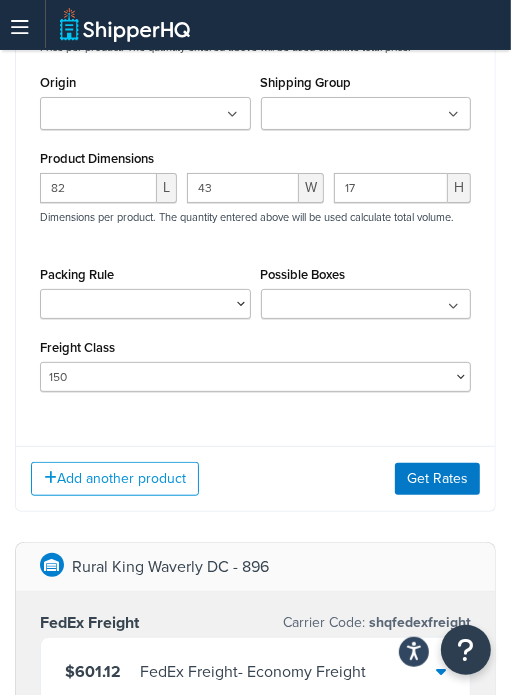 type on "187" 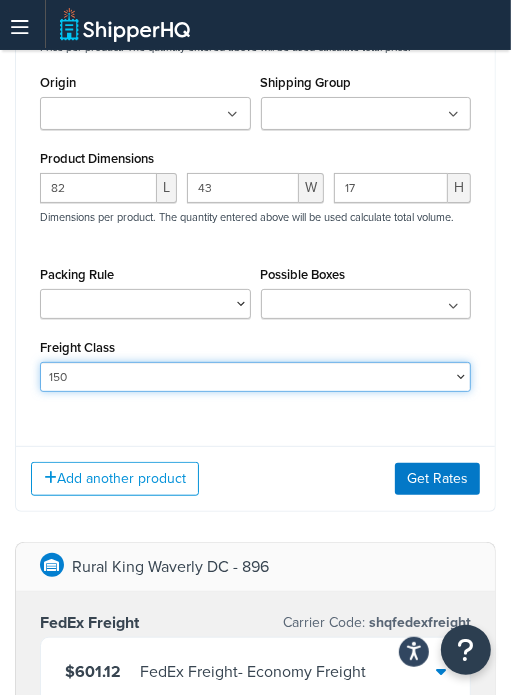 click on "50  55  60  65  70  77.5  85  92.5  100  110  125  150  175  200  250  300  400  500" at bounding box center (255, 377) 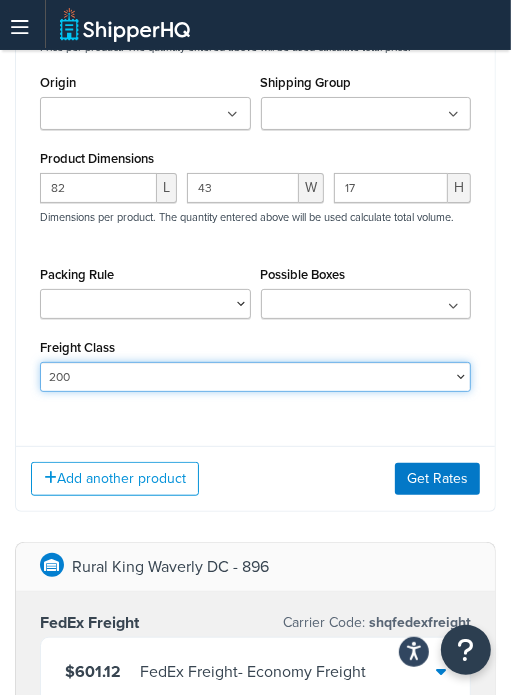 click on "50  55  60  65  70  77.5  85  92.5  100  110  125  150  175  200  250  300  400  500" at bounding box center (255, 377) 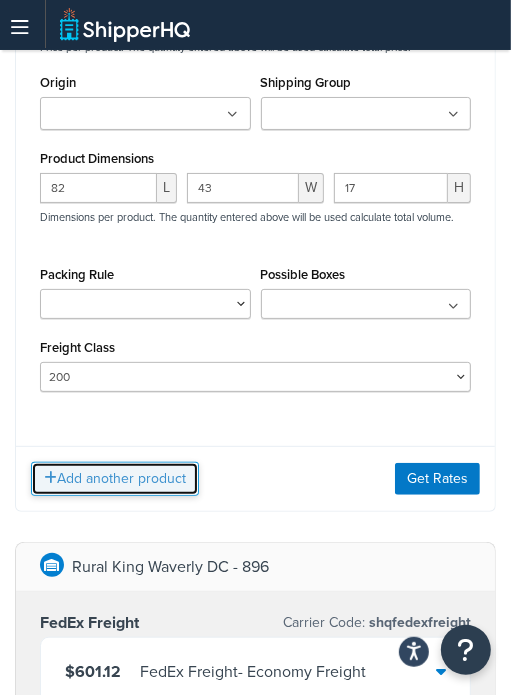 click on "Add another product" at bounding box center [115, 479] 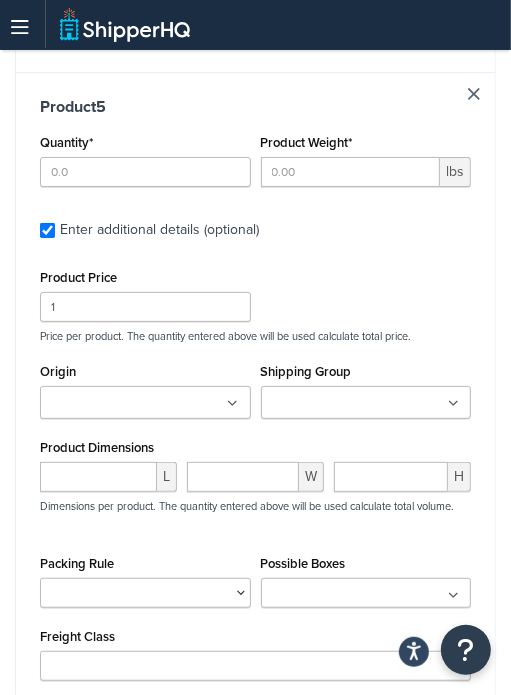 scroll, scrollTop: 3200, scrollLeft: 0, axis: vertical 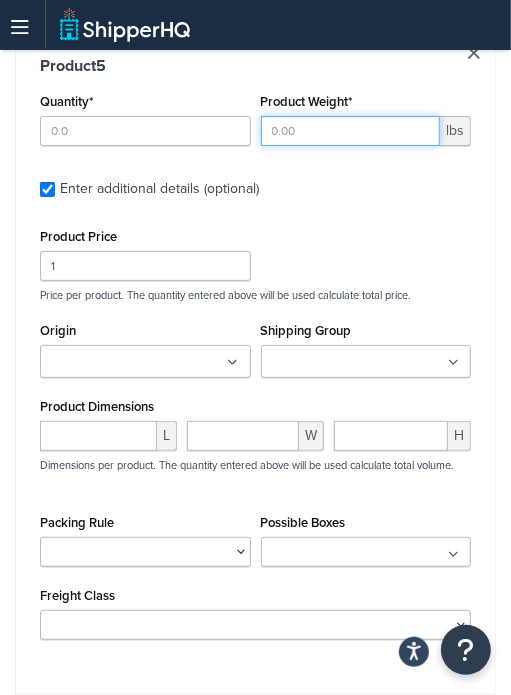 click on "Product Weight*" at bounding box center (351, 131) 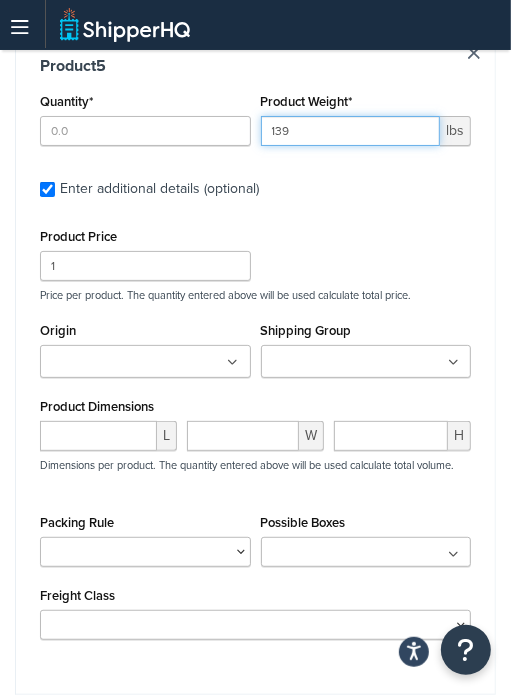 type on "139" 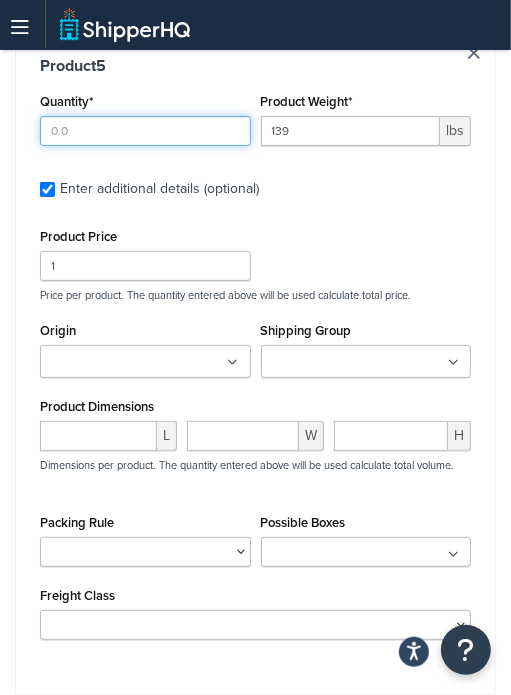 click on "Quantity*" at bounding box center [145, 131] 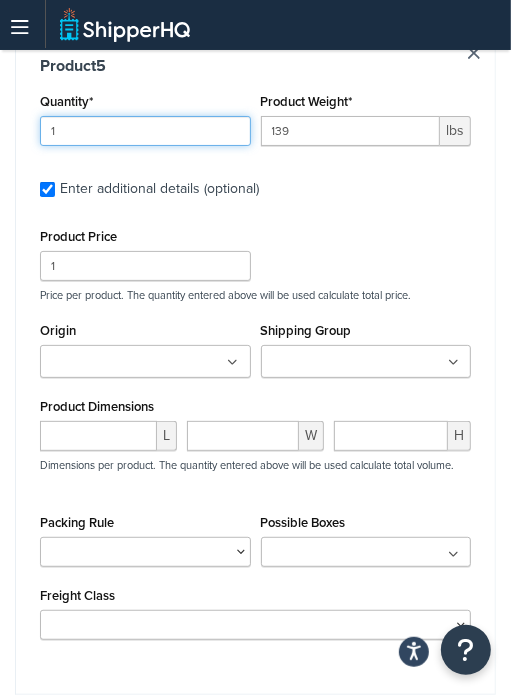 type on "1" 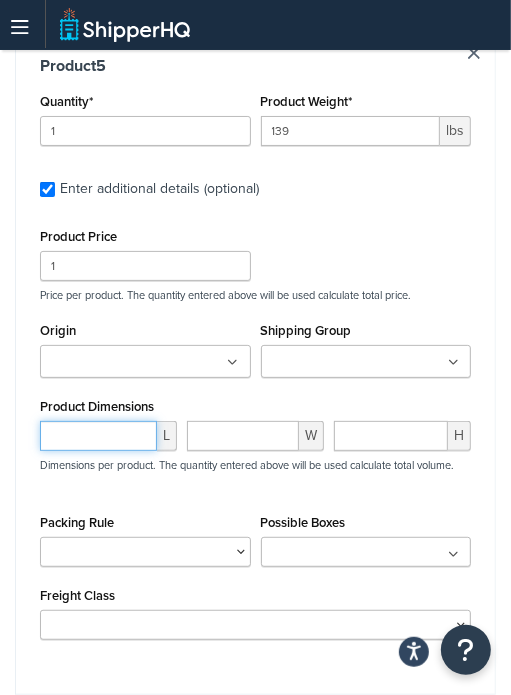 click at bounding box center (98, 436) 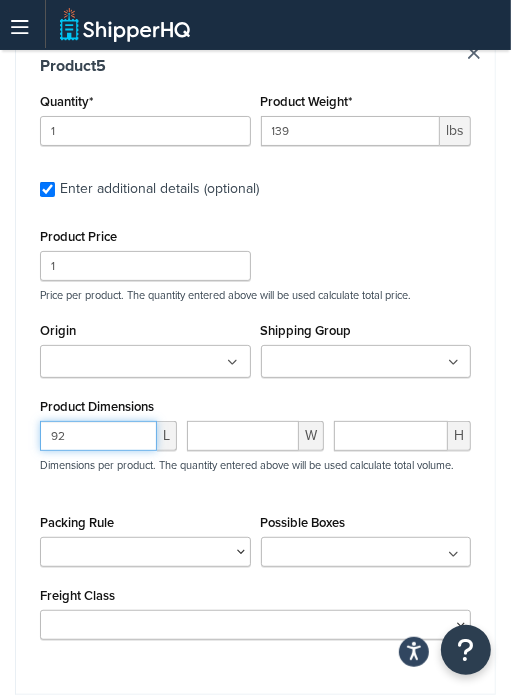 type on "92" 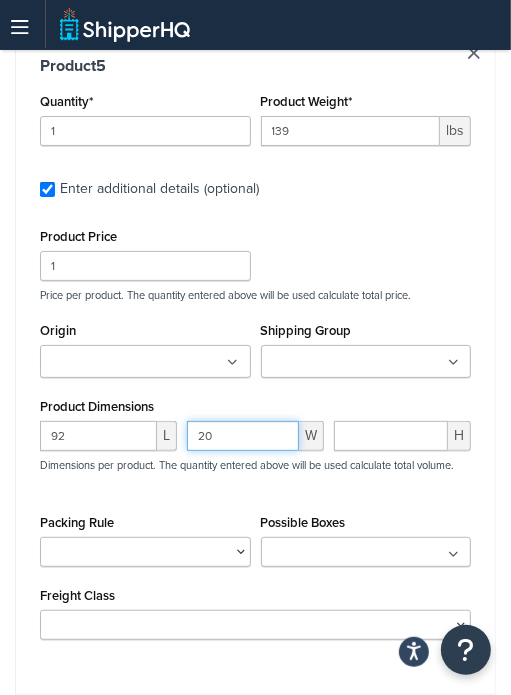 type on "20" 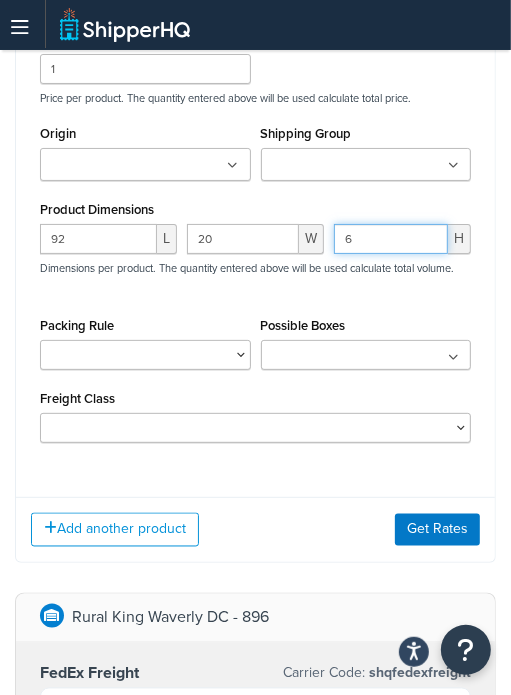 scroll, scrollTop: 3400, scrollLeft: 0, axis: vertical 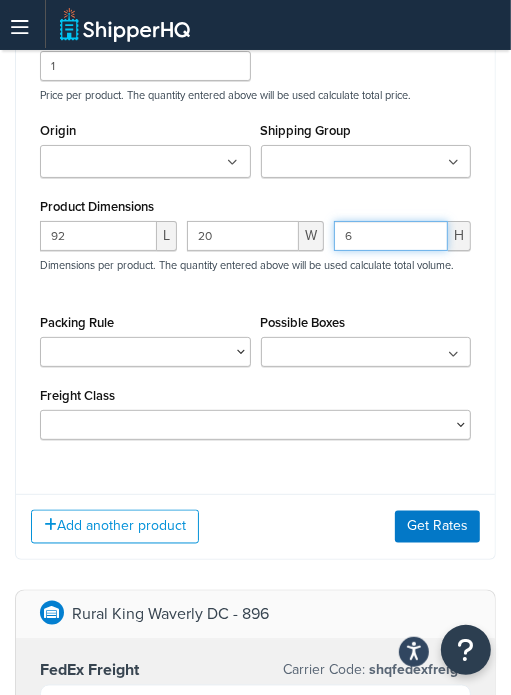 type on "6" 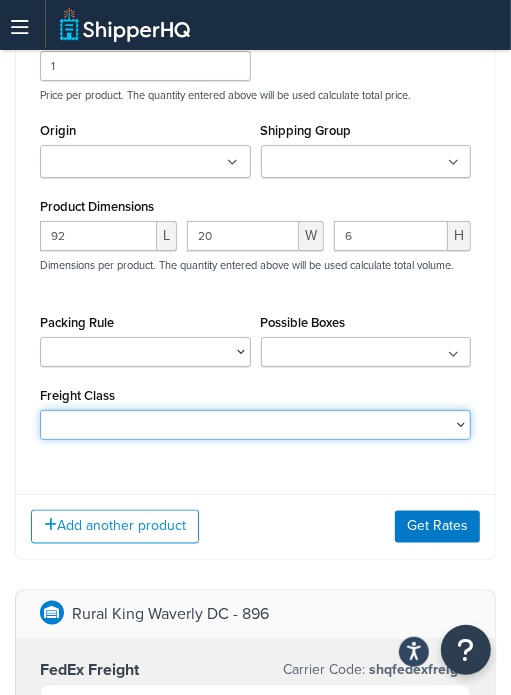 click on "50  55  60  65  70  77.5  85  92.5  100  110  125  150  175  200  250  300  400  500" at bounding box center (255, 425) 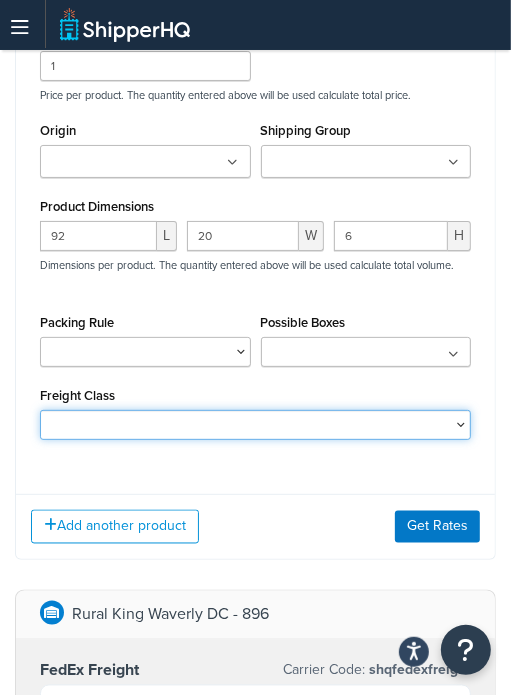 select on "200" 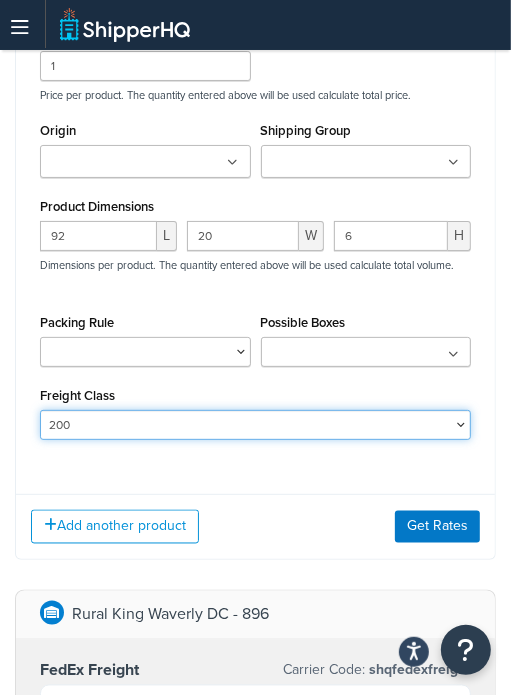 click on "50  55  60  65  70  77.5  85  92.5  100  110  125  150  175  200  250  300  400  500" at bounding box center [255, 425] 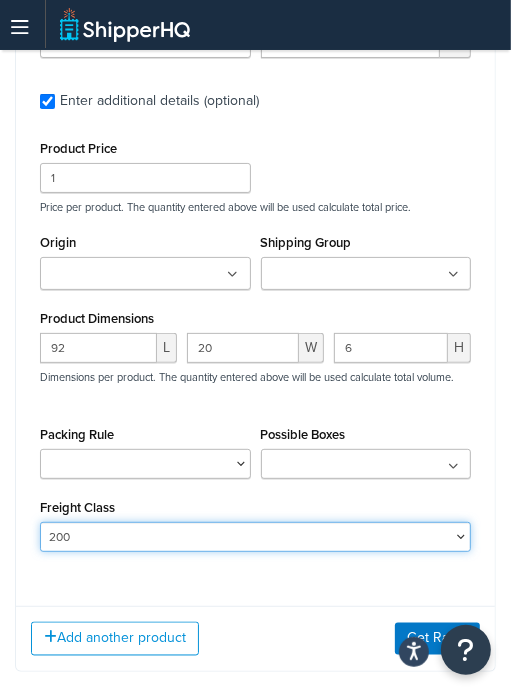 scroll, scrollTop: 3400, scrollLeft: 0, axis: vertical 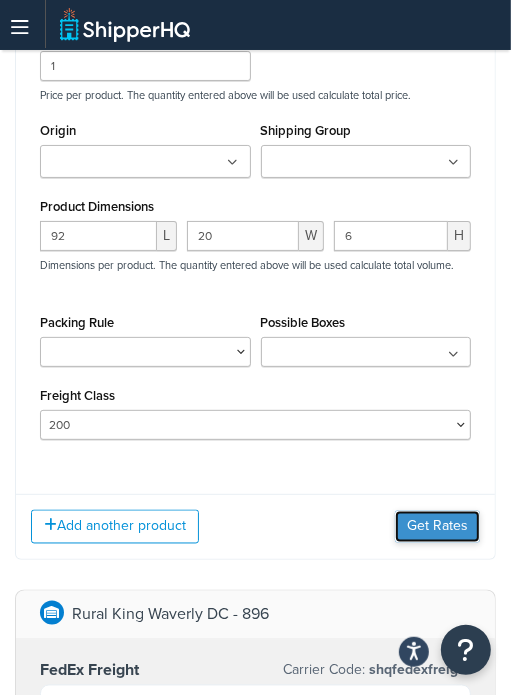 click on "Get Rates" at bounding box center [437, 527] 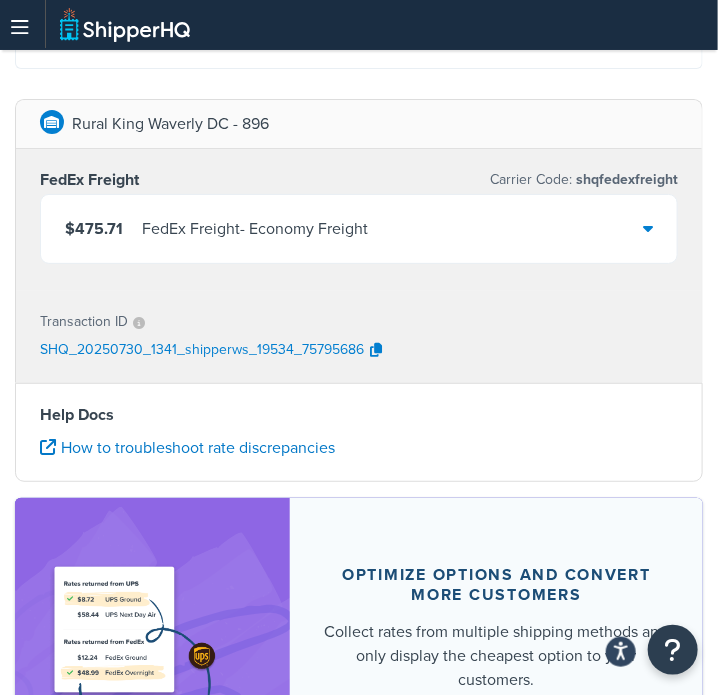 scroll, scrollTop: 1772, scrollLeft: 0, axis: vertical 